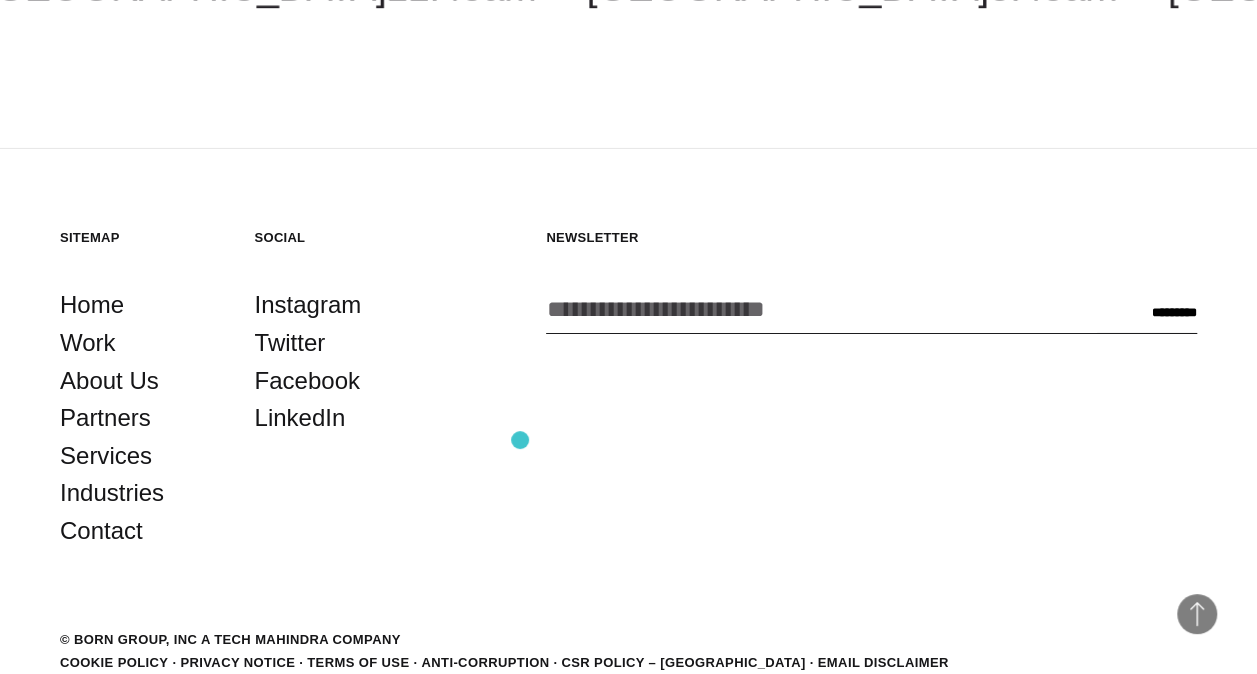 scroll, scrollTop: 3310, scrollLeft: 0, axis: vertical 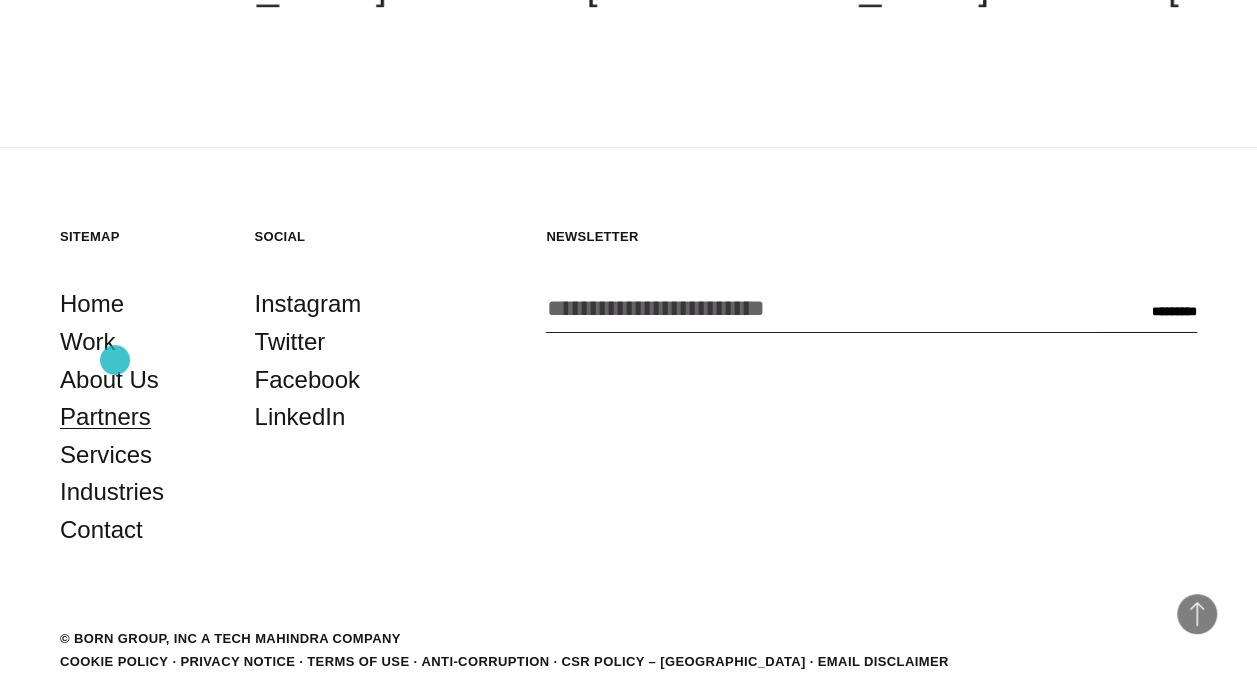 click on "Partners" at bounding box center (105, 417) 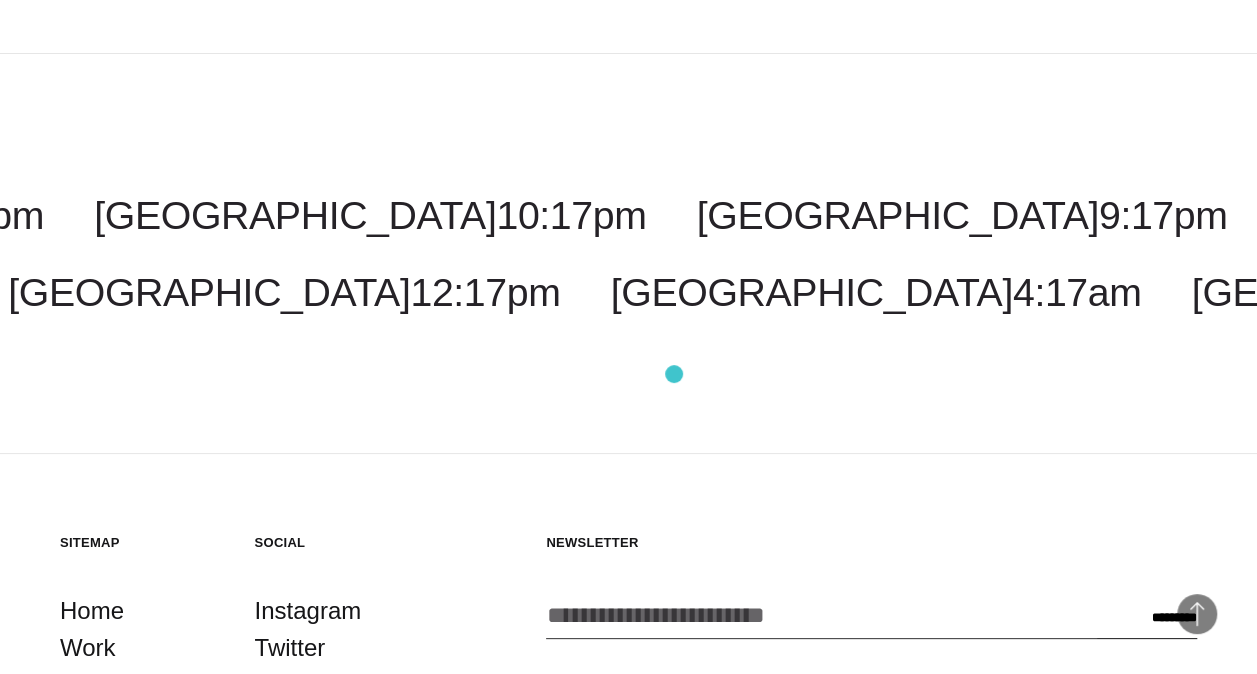 scroll, scrollTop: 3974, scrollLeft: 0, axis: vertical 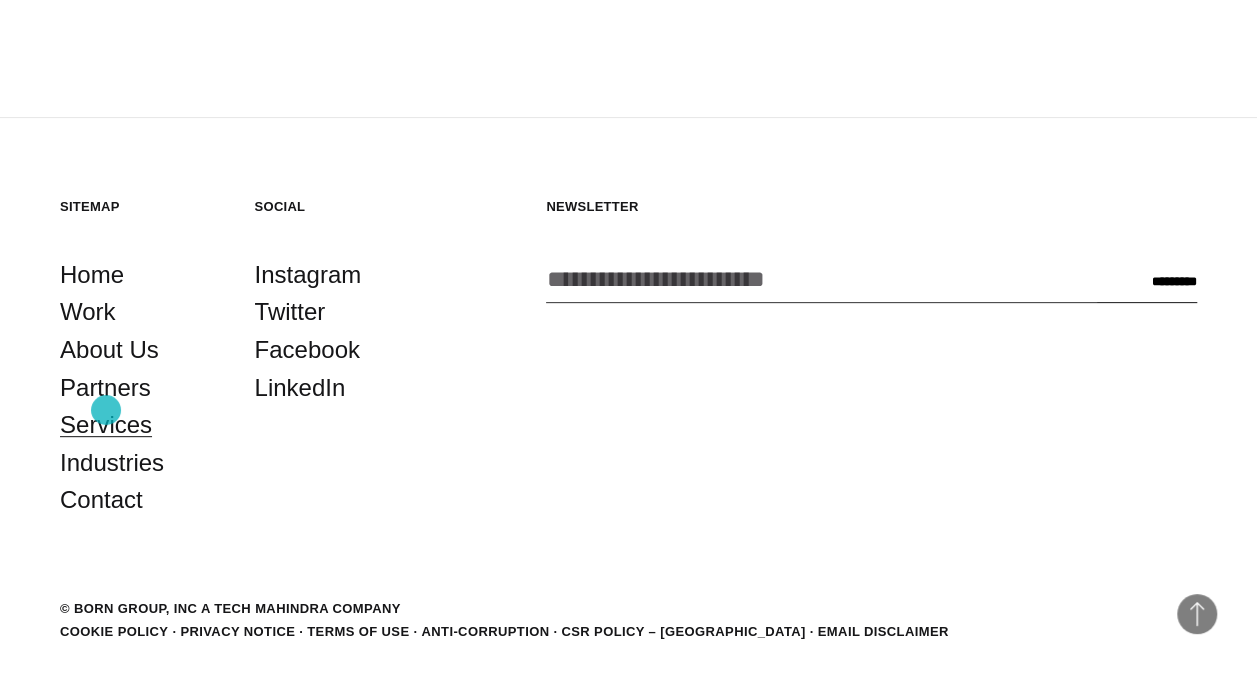 click on "Services" at bounding box center (106, 425) 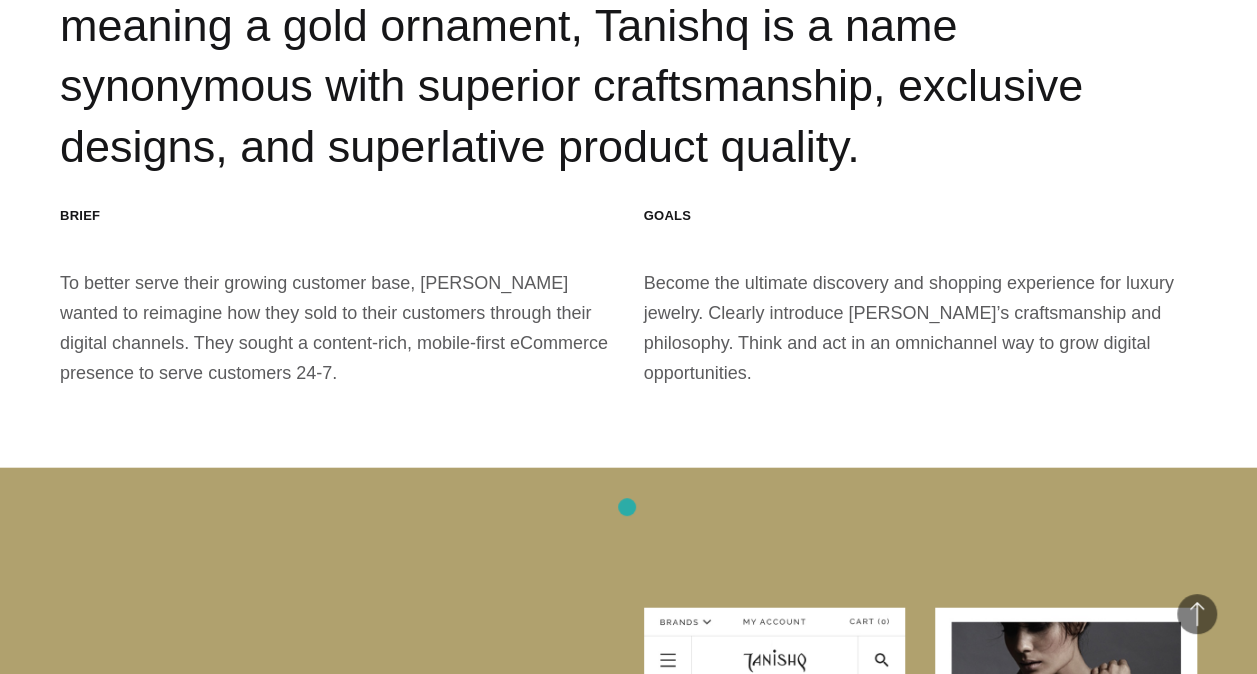 scroll, scrollTop: 2159, scrollLeft: 0, axis: vertical 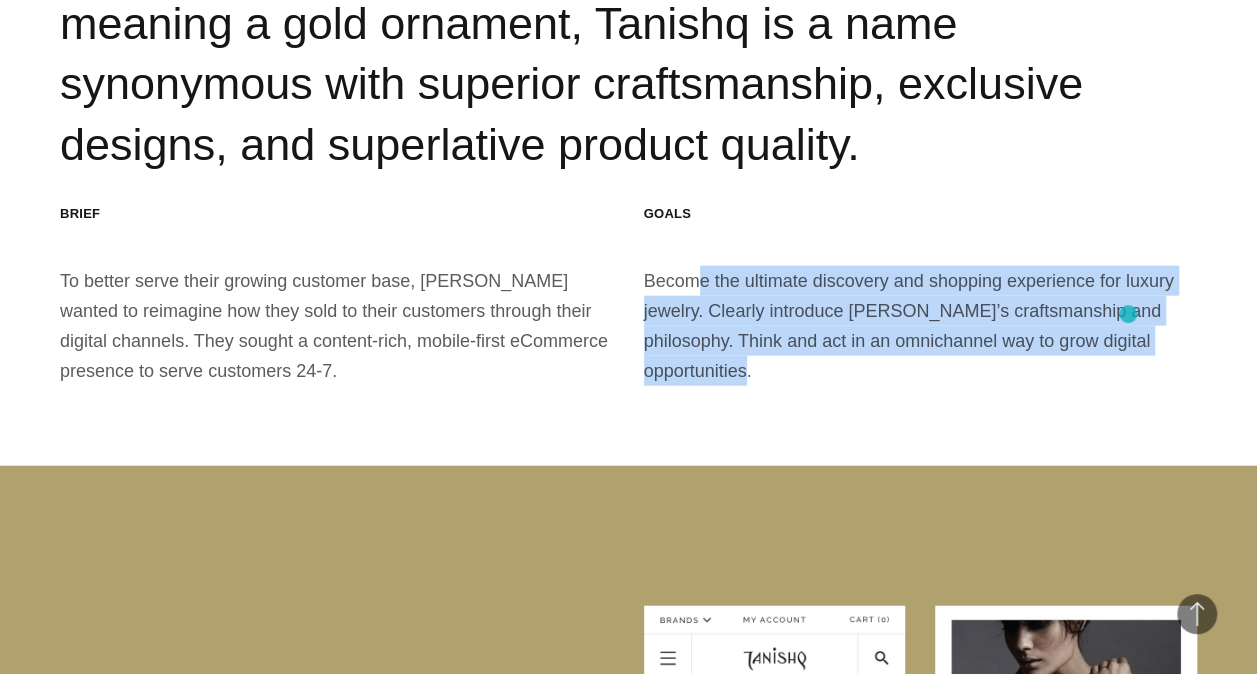 drag, startPoint x: 632, startPoint y: 216, endPoint x: 1126, endPoint y: 312, distance: 503.2415 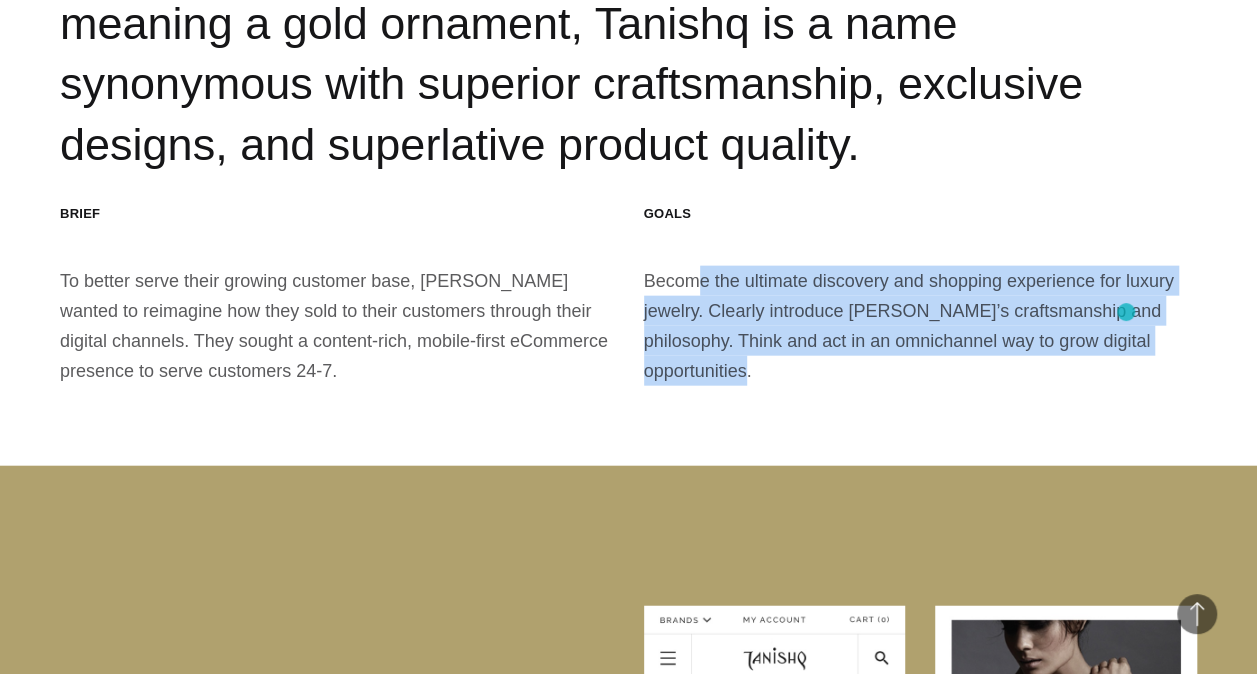 copy on "Become the ultimate discovery and shopping experience for luxury jewelry. Clearly introduce Tanishq’s craftsmanship and philosophy. Think and act in an omnichannel way to grow digital opportunities." 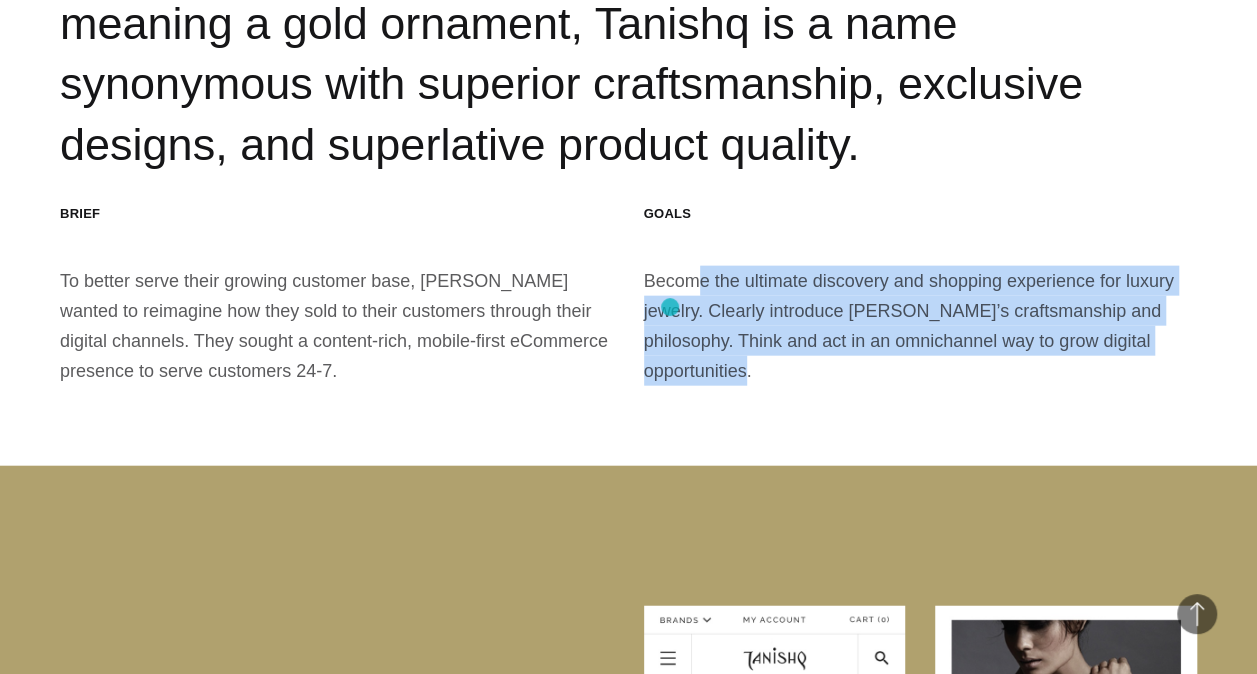 click on "Goals
Become the ultimate discovery and shopping experience for luxury jewelry. Clearly introduce Tanishq’s craftsmanship and philosophy. Think and act in an omnichannel way to grow digital opportunities." at bounding box center (921, 295) 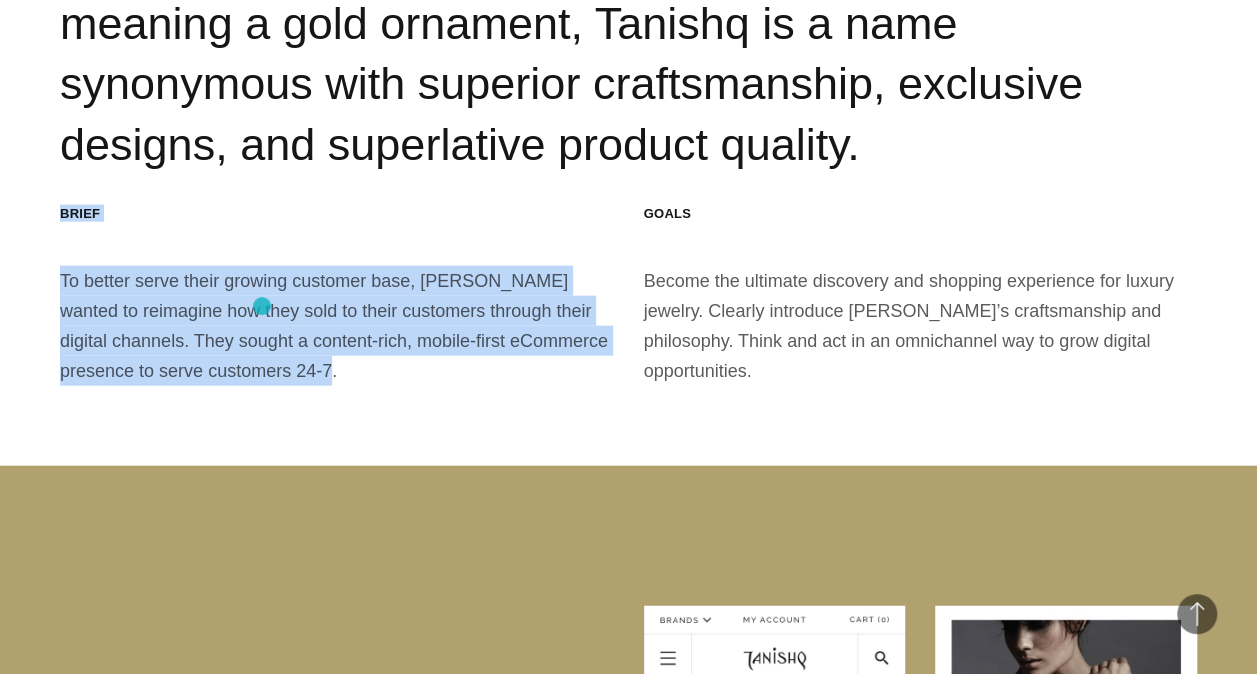 drag, startPoint x: 58, startPoint y: 138, endPoint x: 262, endPoint y: 306, distance: 264.27258 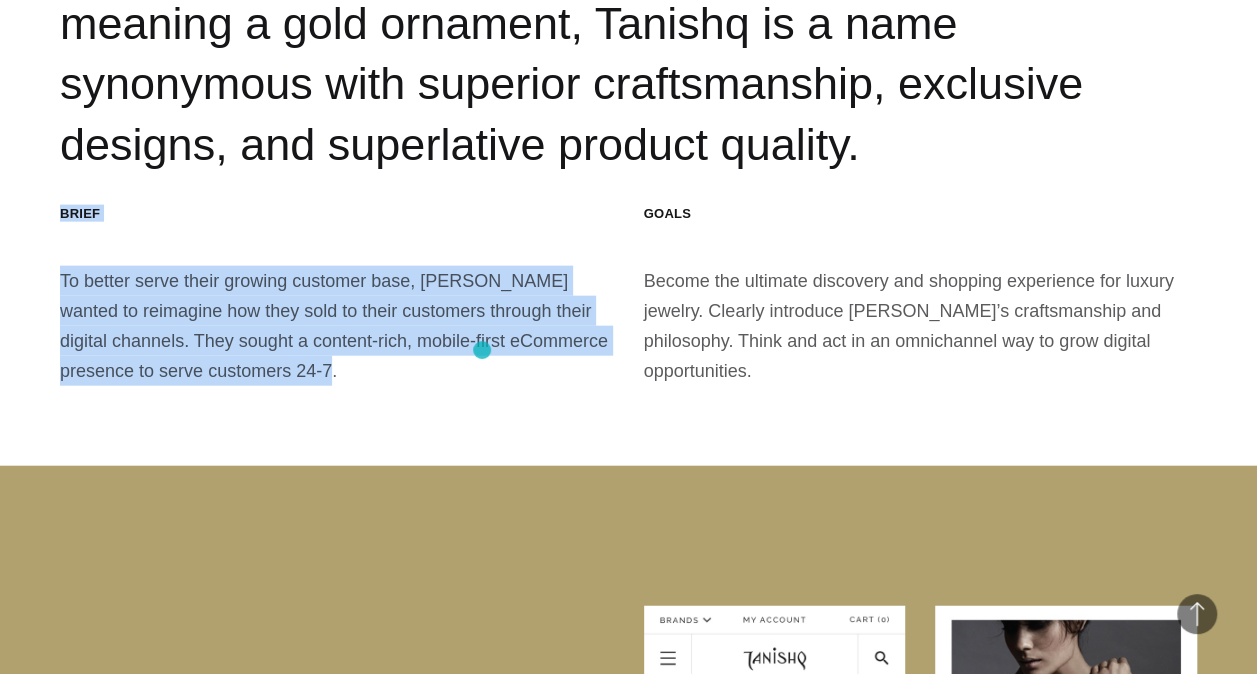 click on "Background
Tanishq is a beloved jewelry brand in India. Coined by Mr. Xerxes Desai by marrying the words ‘Tan’, meaning body, and ‘Nishk’, meaning a gold ornament, Tanishq is a name synonymous with superior craftsmanship, exclusive designs, and superlative product quality.
Brief
To better serve their growing customer base, Tanishq wanted to reimagine how they sold to their customers through their digital channels. They sought a content-rich, mobile-first eCommerce presence to serve customers 24-7.
Goals
Become the ultimate discovery and shopping experience for luxury jewelry. Clearly introduce Tanishq’s craftsmanship and philosophy. Think and act in an omnichannel way to grow digital opportunities." at bounding box center (628, 69) 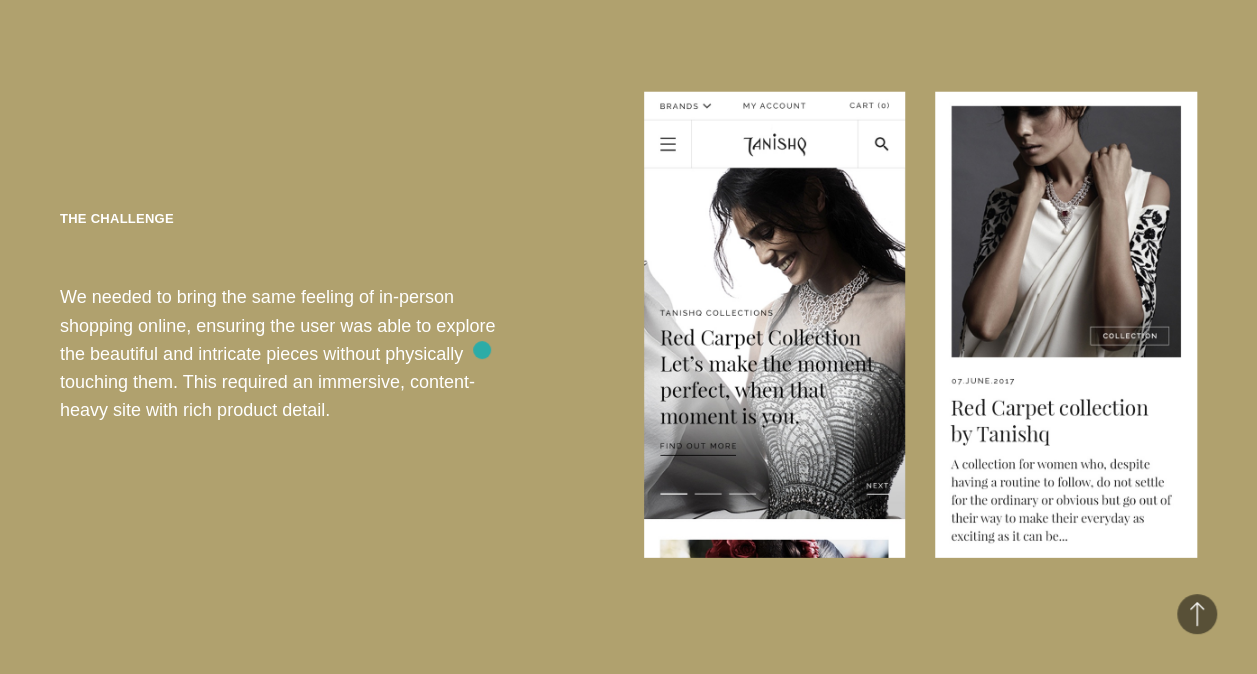 scroll, scrollTop: 2655, scrollLeft: 0, axis: vertical 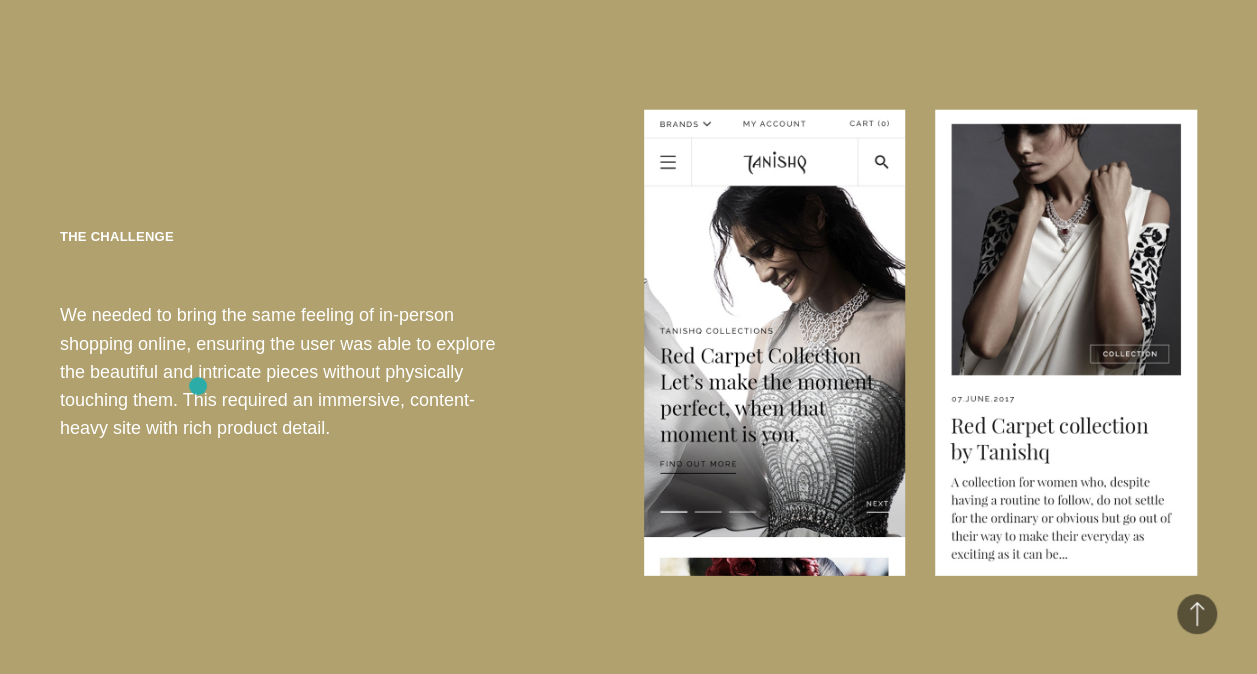 drag, startPoint x: 50, startPoint y: 178, endPoint x: 198, endPoint y: 386, distance: 255.28024 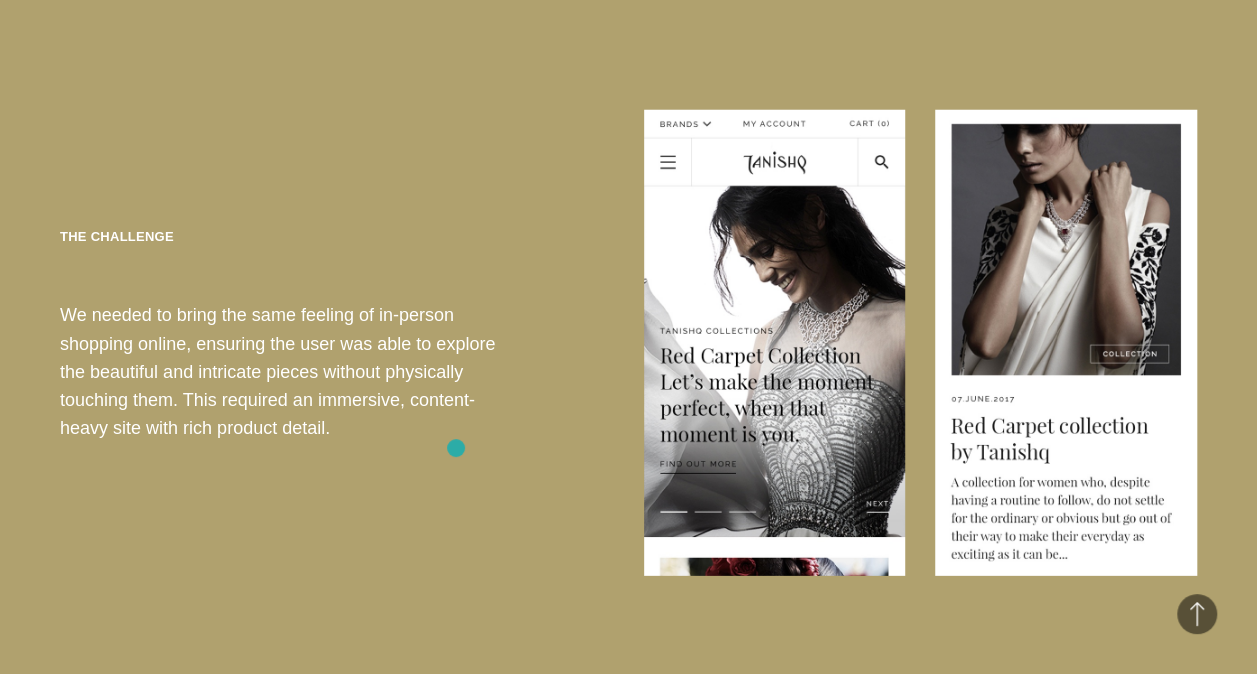 copy on "The Challenge
We needed to bring the same feeling of in-person shopping online, ensuring the user was able to explore the beautiful and intricate pieces without physically touching them. This required an immersive, content-heavy site with rich product detail." 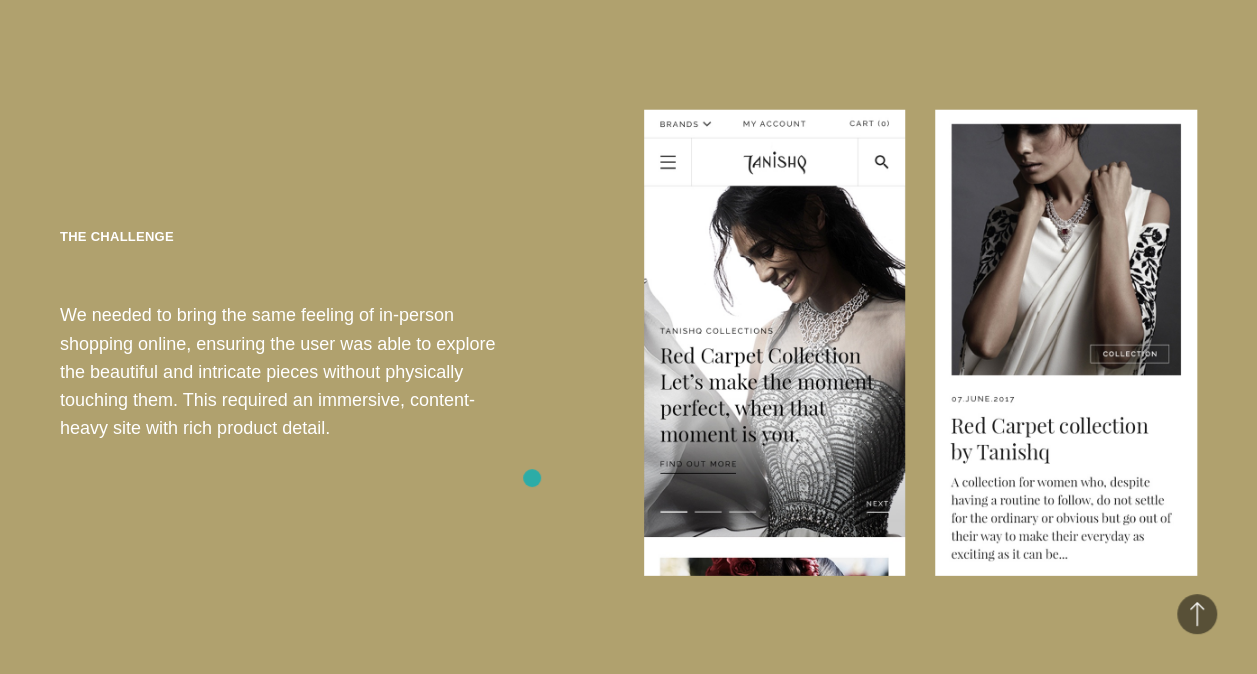 click on "The Challenge
We needed to bring the same feeling of in-person shopping online, ensuring the user was able to explore the beautiful and intricate pieces without physically touching them. This required an immersive, content-heavy site with rich product detail." at bounding box center (628, 343) 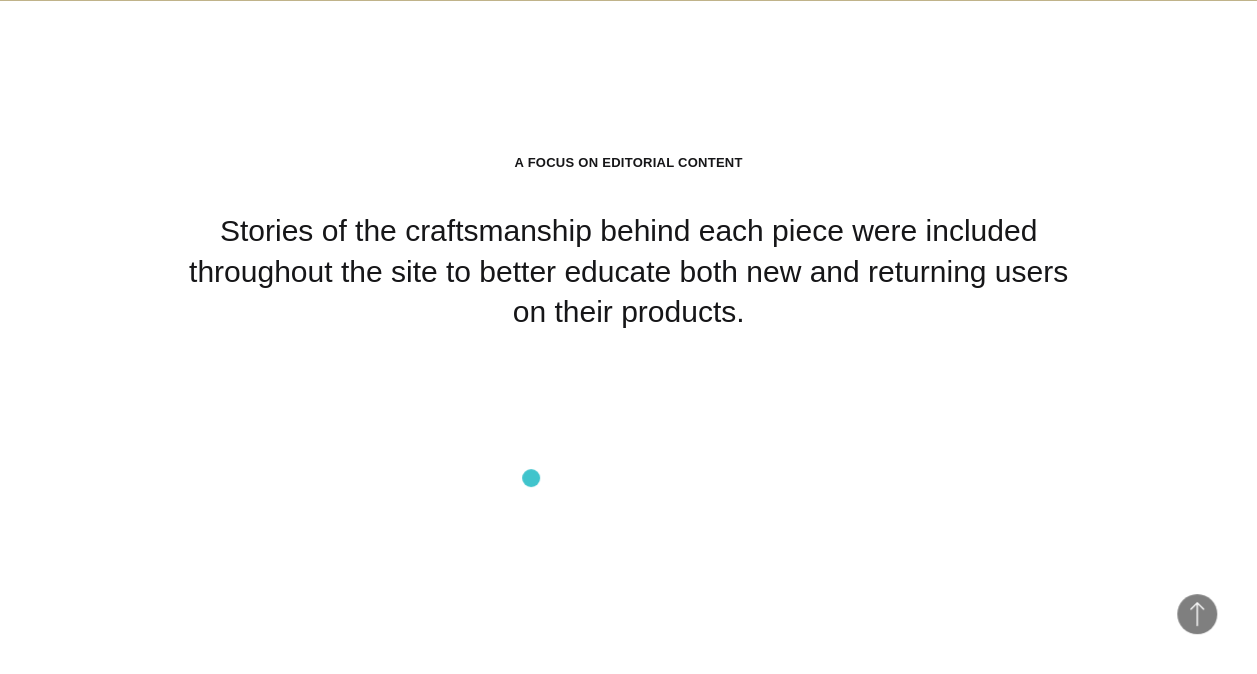 scroll, scrollTop: 3369, scrollLeft: 0, axis: vertical 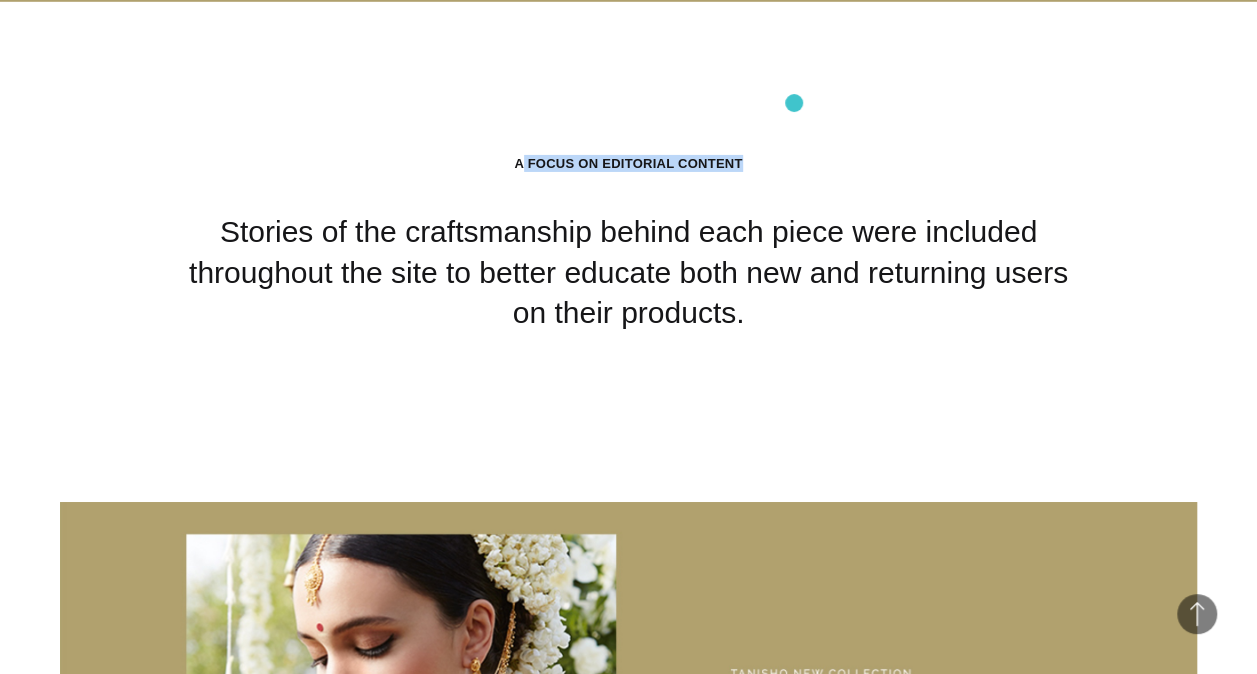 drag, startPoint x: 524, startPoint y: 100, endPoint x: 794, endPoint y: 105, distance: 270.0463 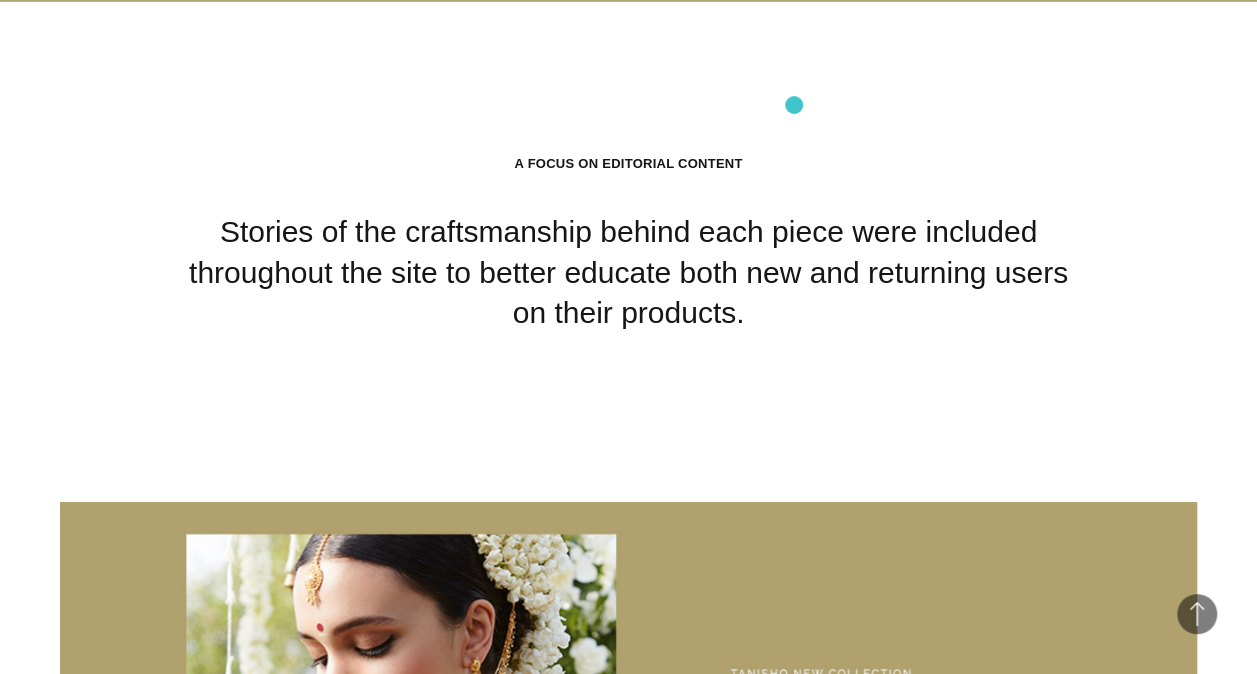 click on "A Focus on Editorial Content
Stories of the craftsmanship behind each piece were included throughout the site to better educate both new and returning users on their products." at bounding box center (629, 252) 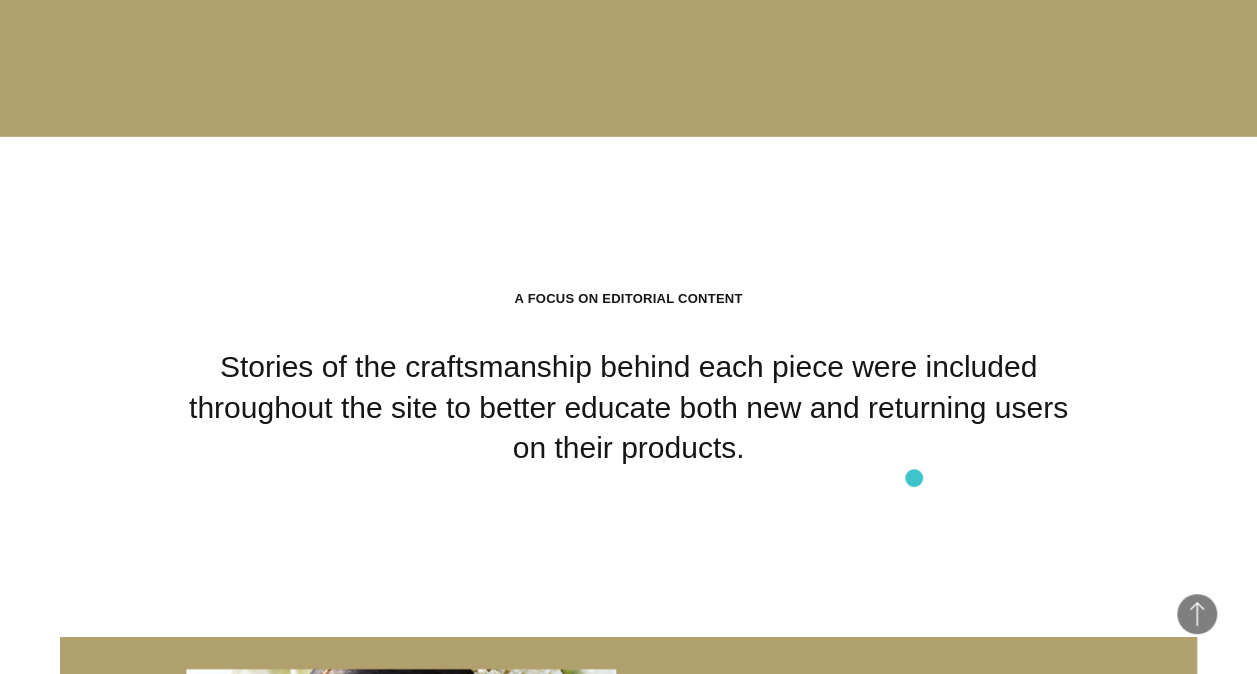 scroll, scrollTop: 3233, scrollLeft: 0, axis: vertical 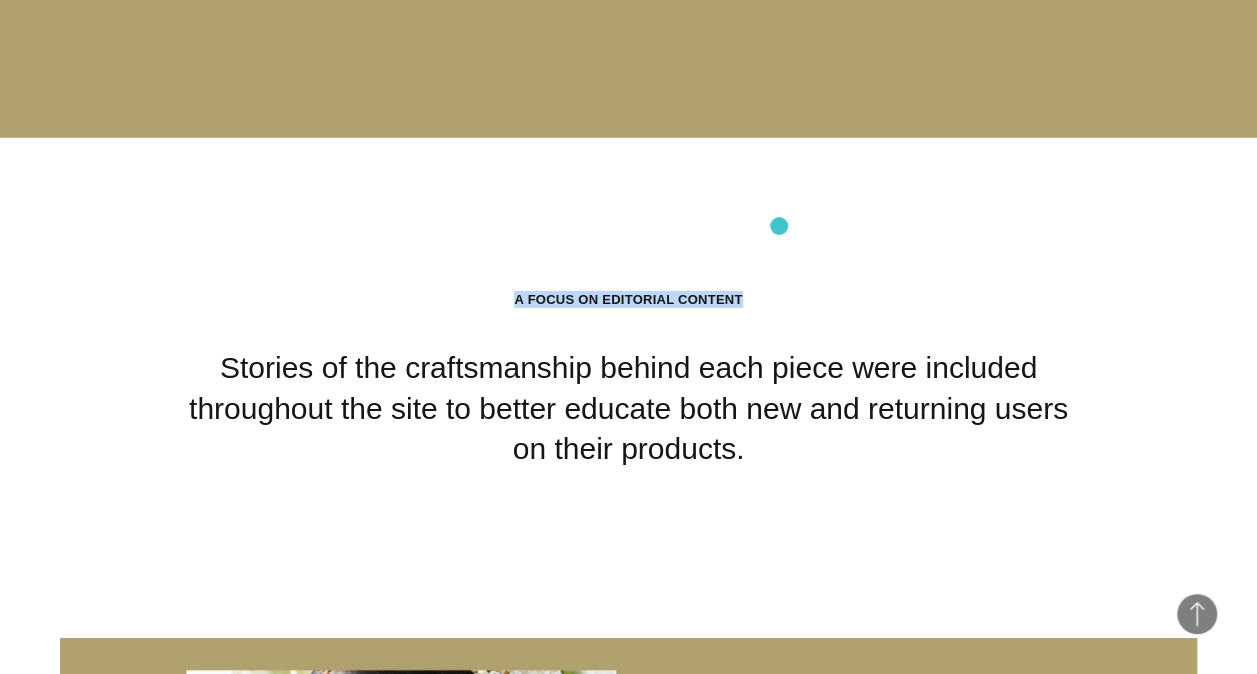 drag, startPoint x: 520, startPoint y: 232, endPoint x: 779, endPoint y: 226, distance: 259.0695 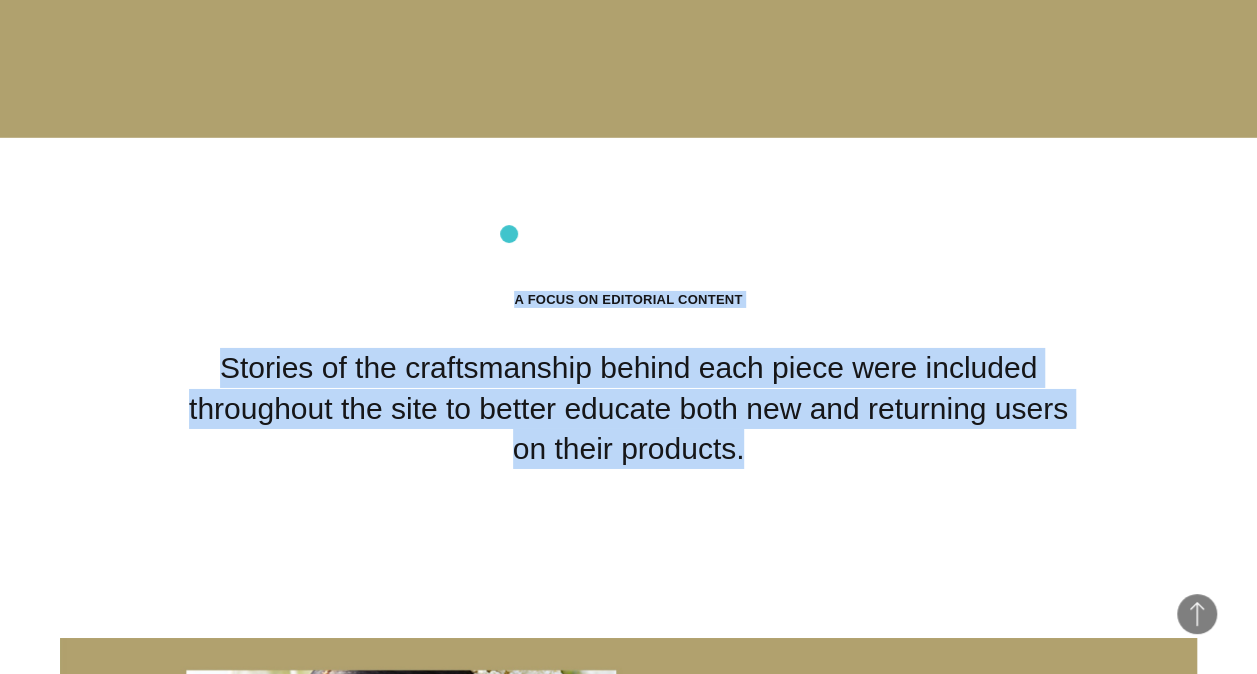 drag, startPoint x: 728, startPoint y: 399, endPoint x: 510, endPoint y: 233, distance: 274.0073 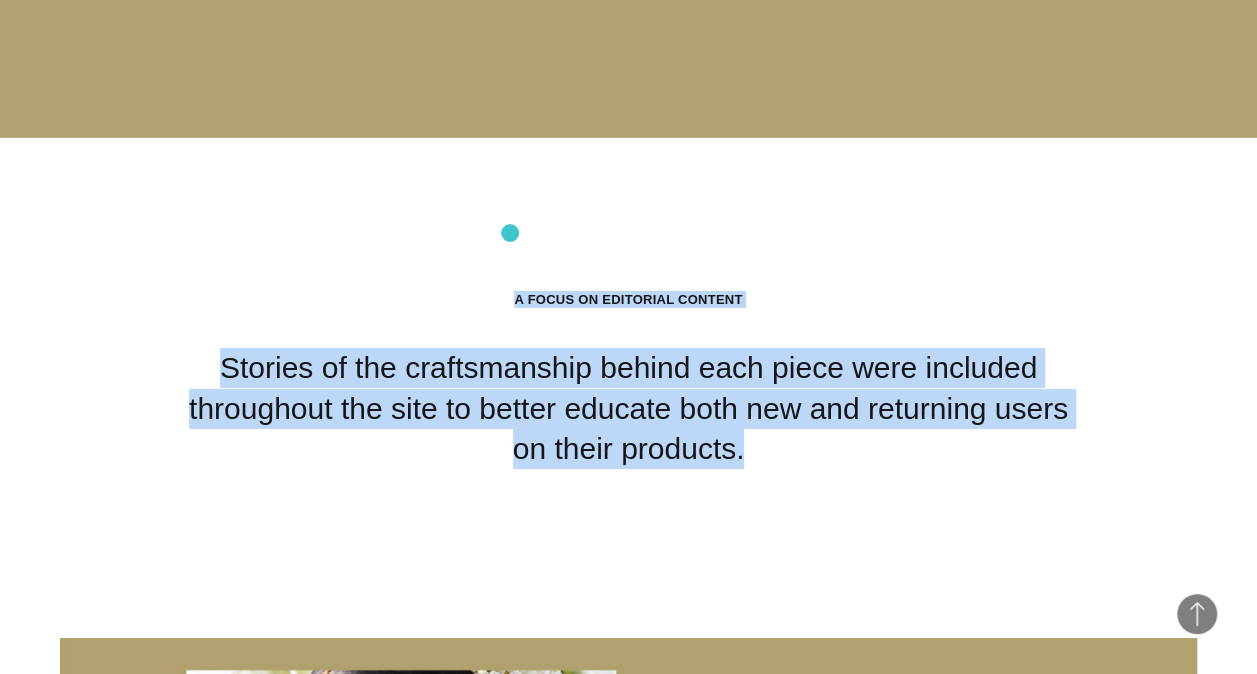 copy on "A Focus on Editorial Content
Stories of the craftsmanship behind each piece were included throughout the site to better educate both new and returning users on their products." 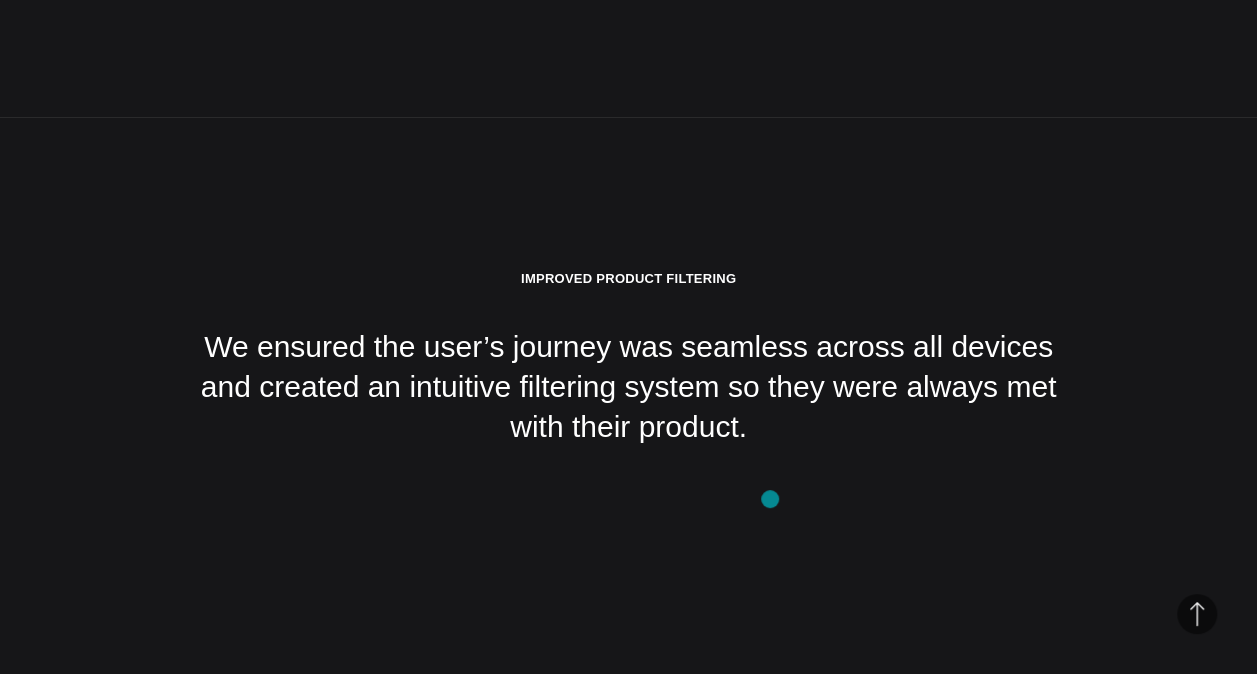 scroll, scrollTop: 5097, scrollLeft: 0, axis: vertical 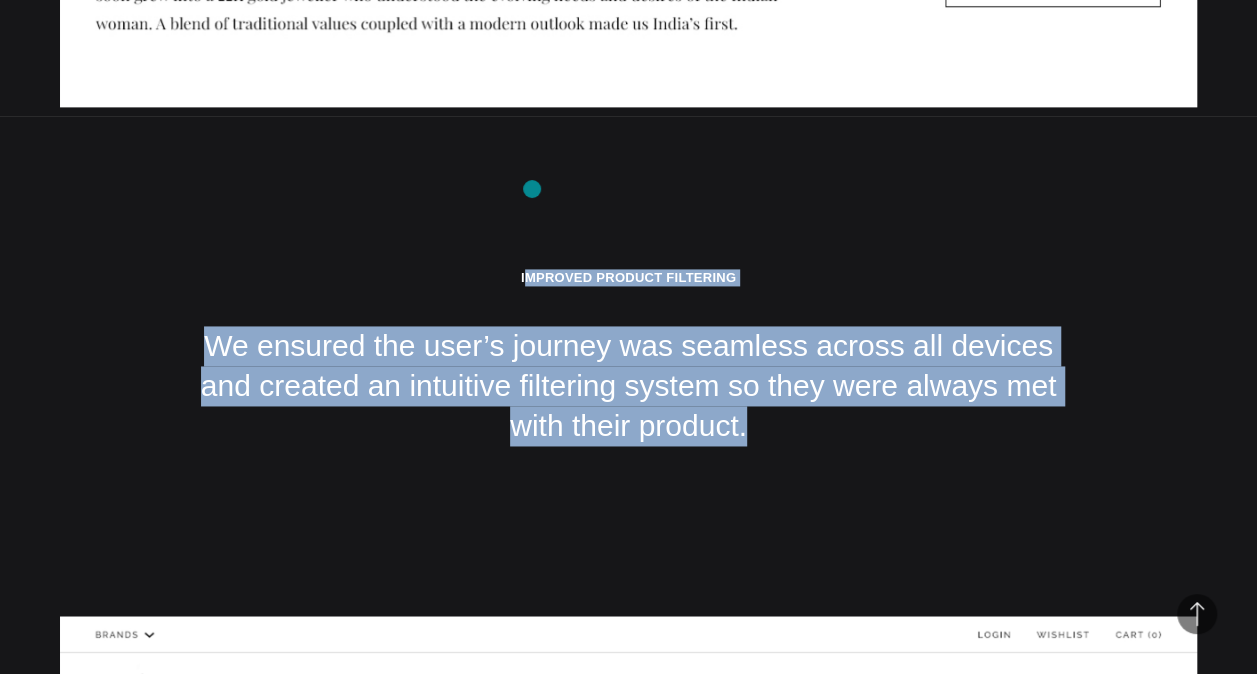 drag, startPoint x: 688, startPoint y: 371, endPoint x: 532, endPoint y: 196, distance: 234.43762 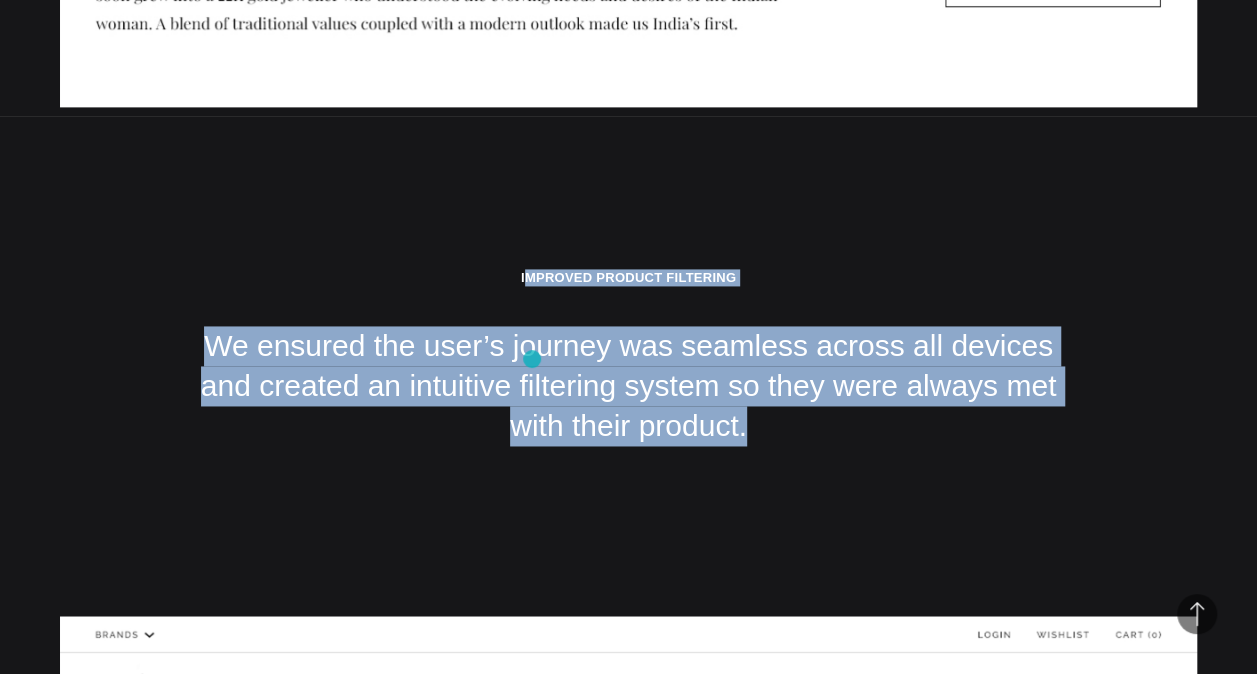 copy on "mproved Product Filtering
We ensured the user’s journey was seamless across all devices and created an intuitive filtering system so they were always met with their product." 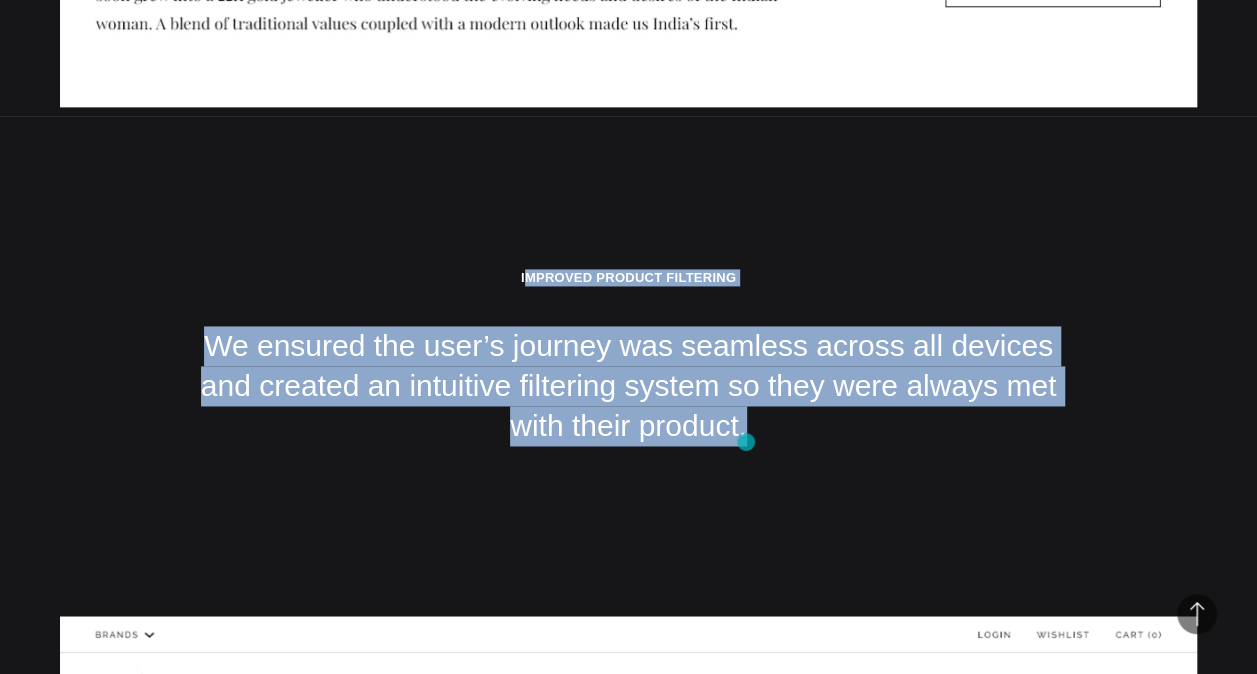 click on "Improved Product Filtering
We ensured the user’s journey was seamless across all devices and created an intuitive filtering system so they were always met with their product." at bounding box center (628, 366) 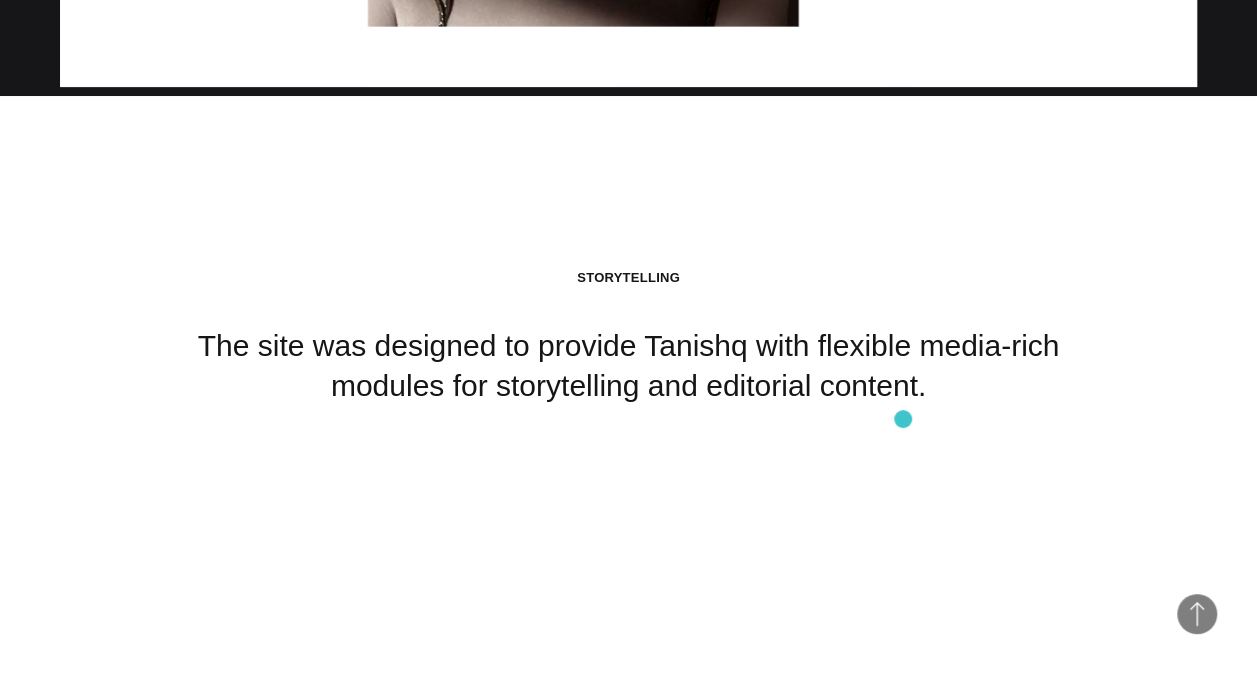 scroll, scrollTop: 7886, scrollLeft: 0, axis: vertical 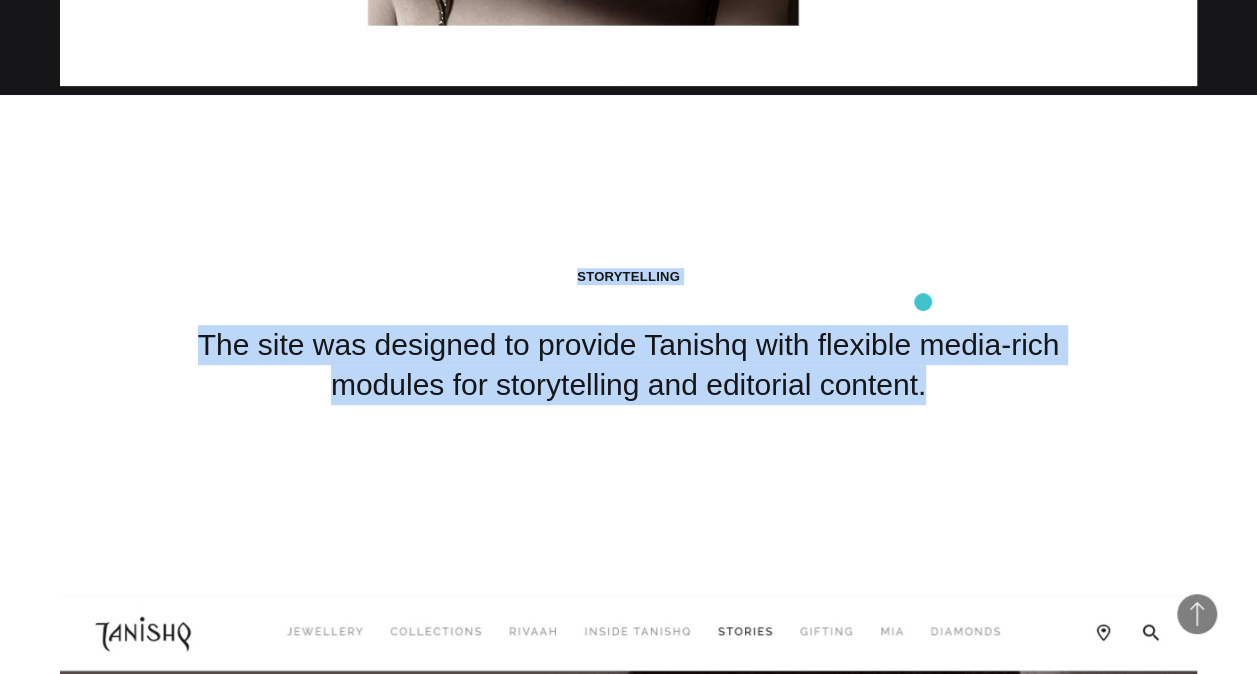 drag, startPoint x: 572, startPoint y: 184, endPoint x: 926, endPoint y: 303, distance: 373.4662 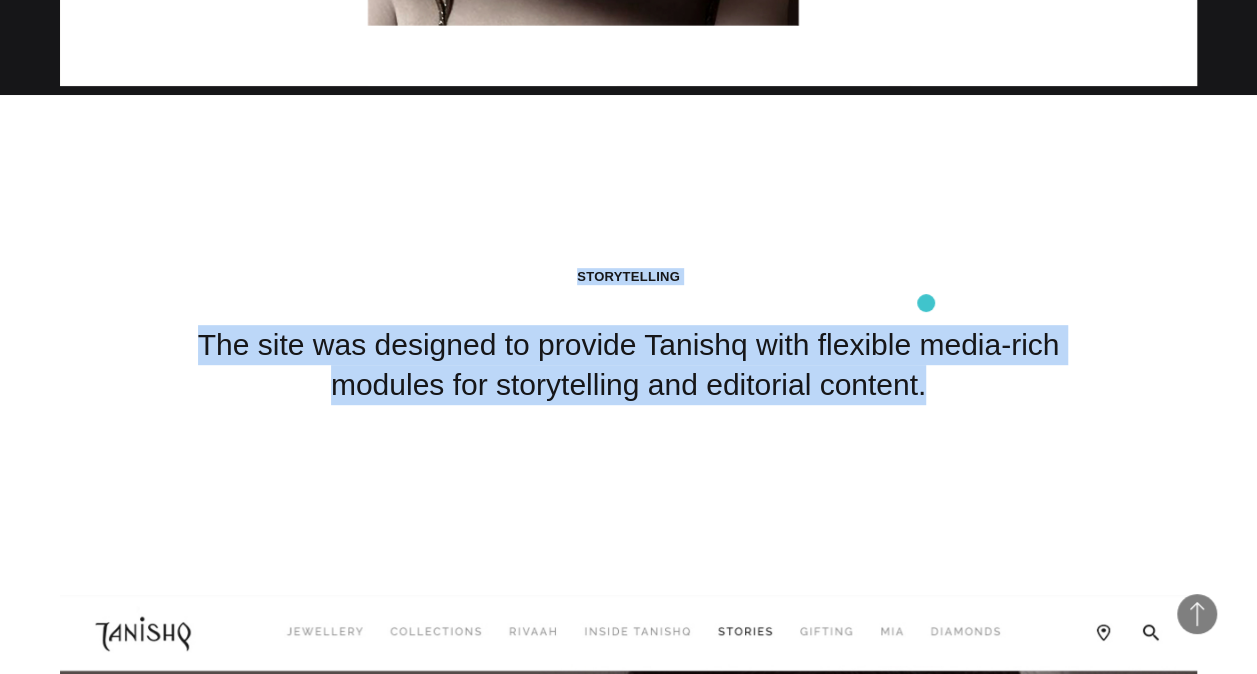 copy on "Storytelling
The site was designed to provide Tanishq with flexible media-rich modules for storytelling and editorial content." 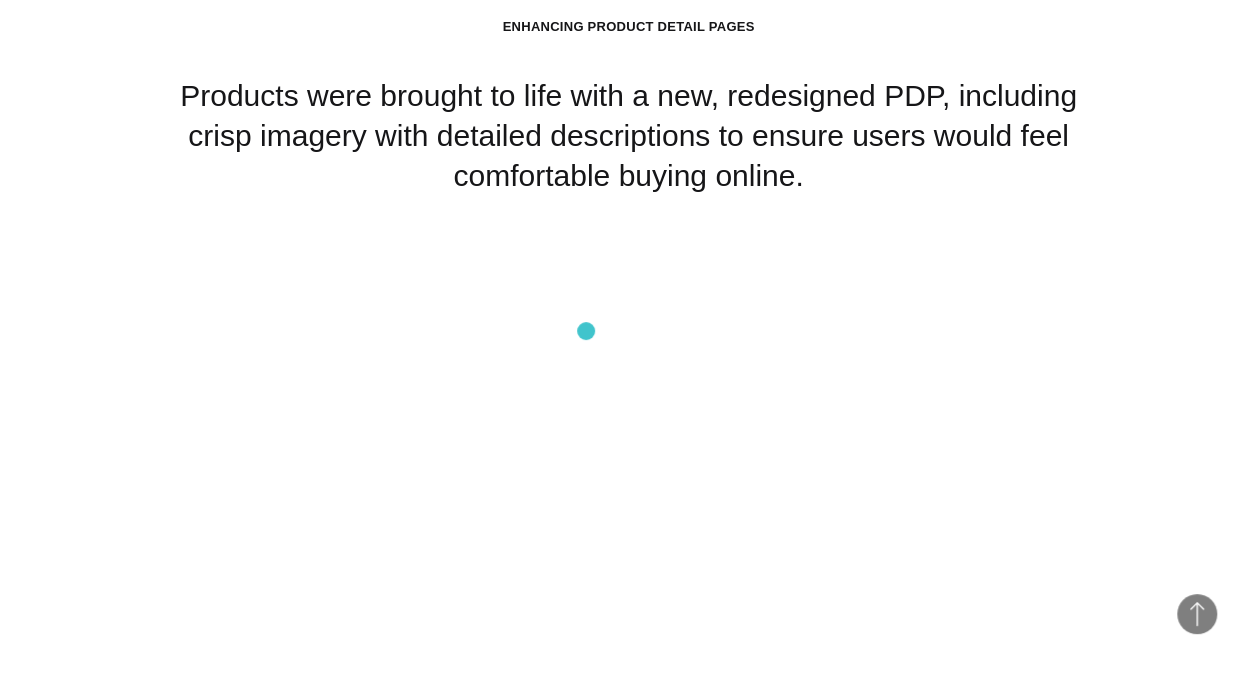 scroll, scrollTop: 11526, scrollLeft: 0, axis: vertical 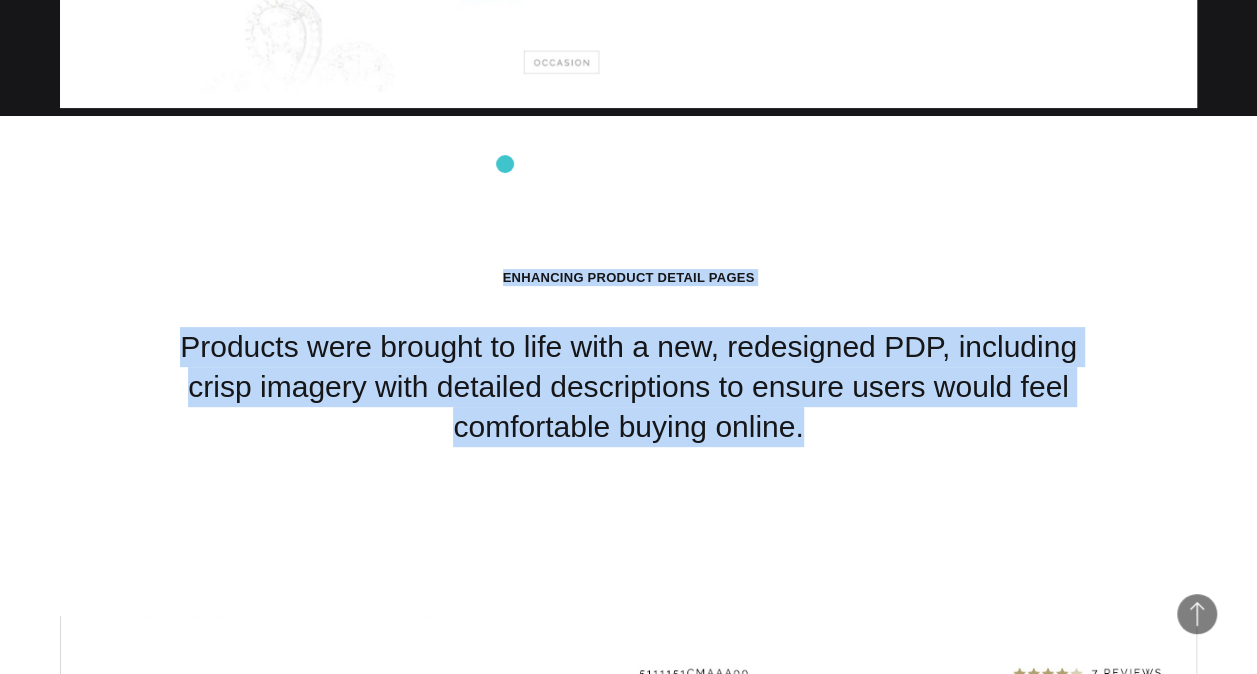 drag, startPoint x: 798, startPoint y: 329, endPoint x: 503, endPoint y: 164, distance: 338.00888 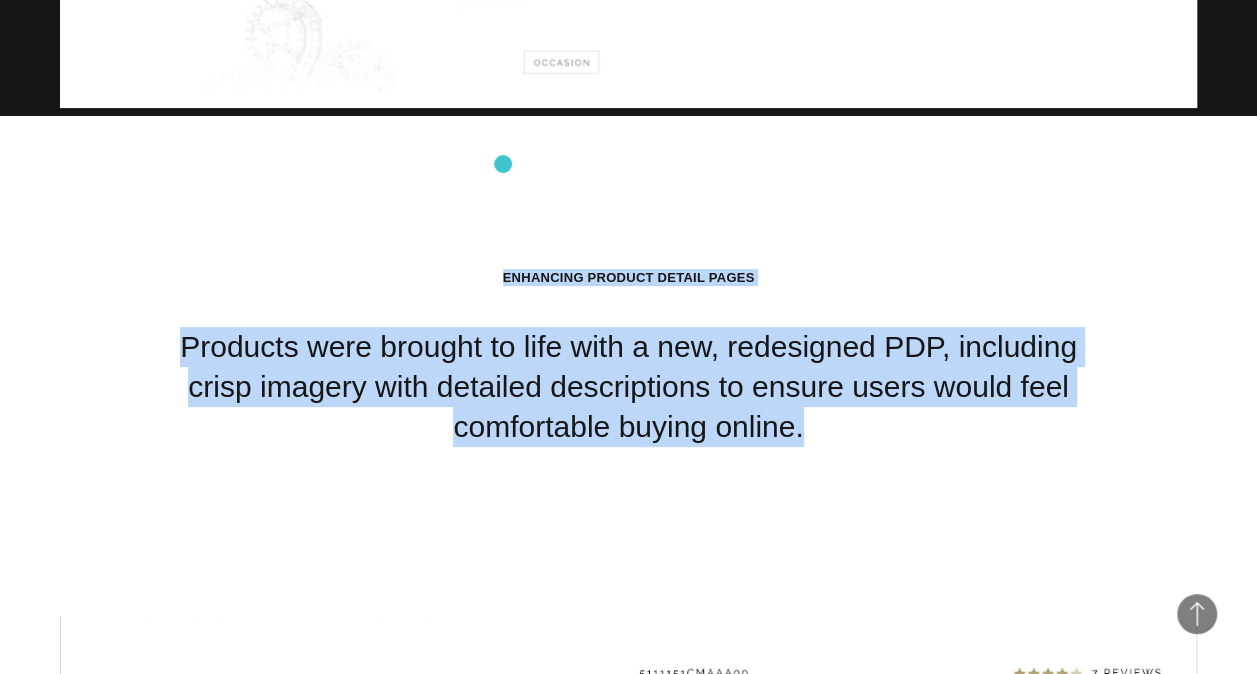 copy on "Enhancing Product Detail Pages
Products were brought to life with a new, redesigned PDP, including crisp imagery with detailed descriptions to ensure users would feel comfortable buying online." 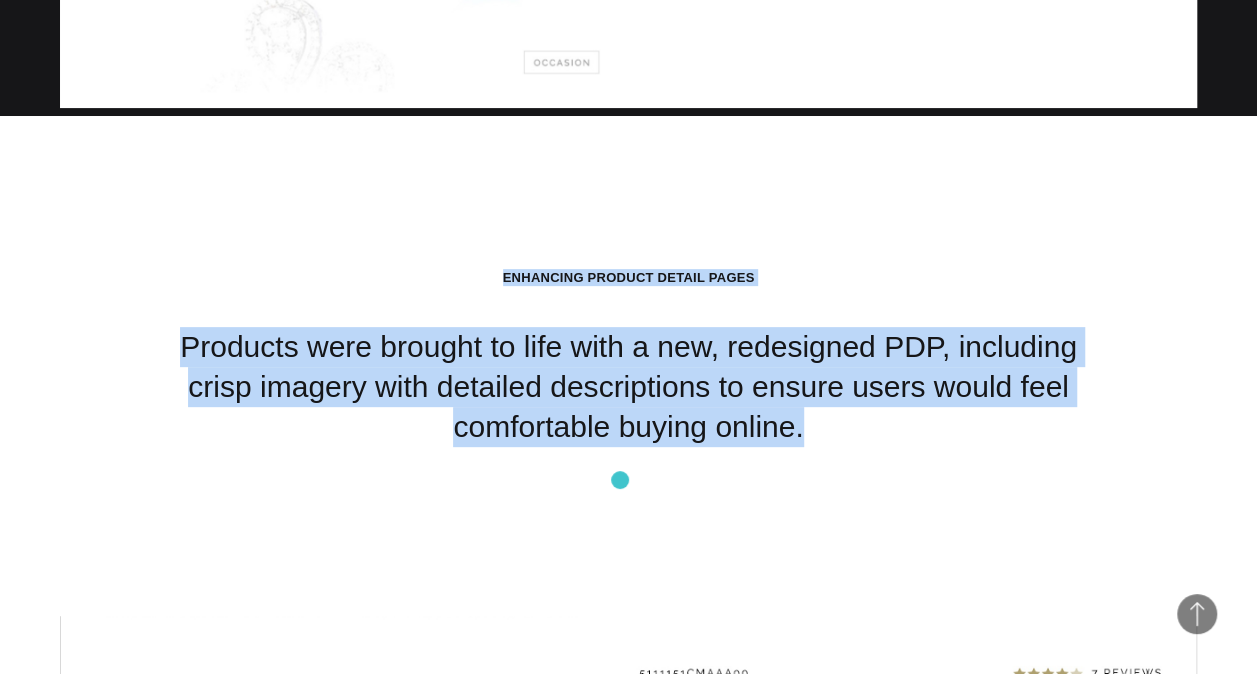 click on "Enhancing Product Detail Pages
Products were brought to life with a new, redesigned PDP, including crisp imagery with detailed descriptions to ensure users would feel comfortable buying online." at bounding box center [628, 366] 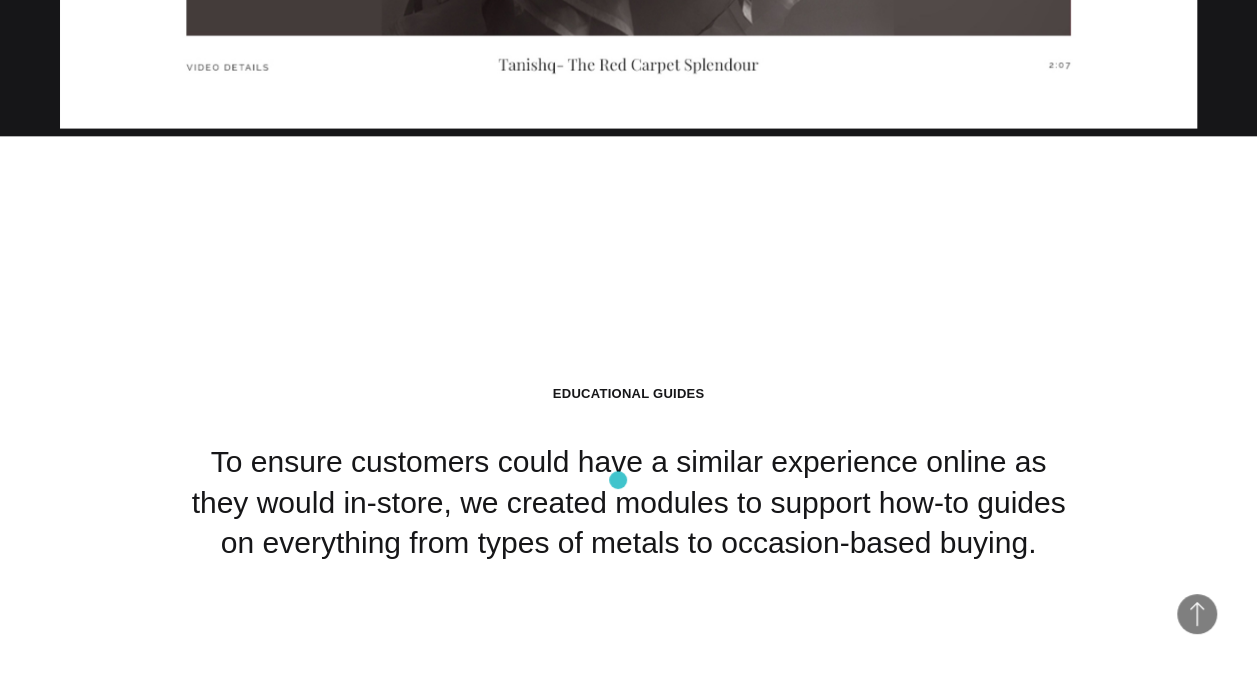 scroll, scrollTop: 13353, scrollLeft: 0, axis: vertical 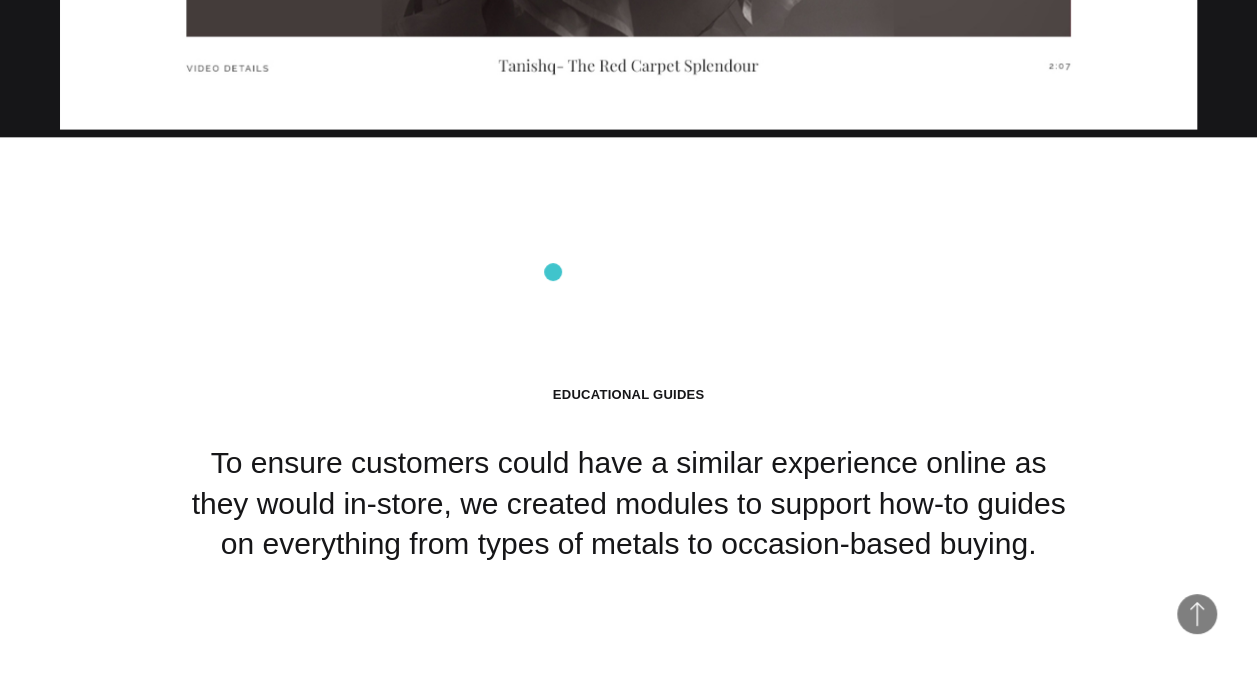 drag, startPoint x: 1019, startPoint y: 460, endPoint x: 546, endPoint y: 273, distance: 508.62363 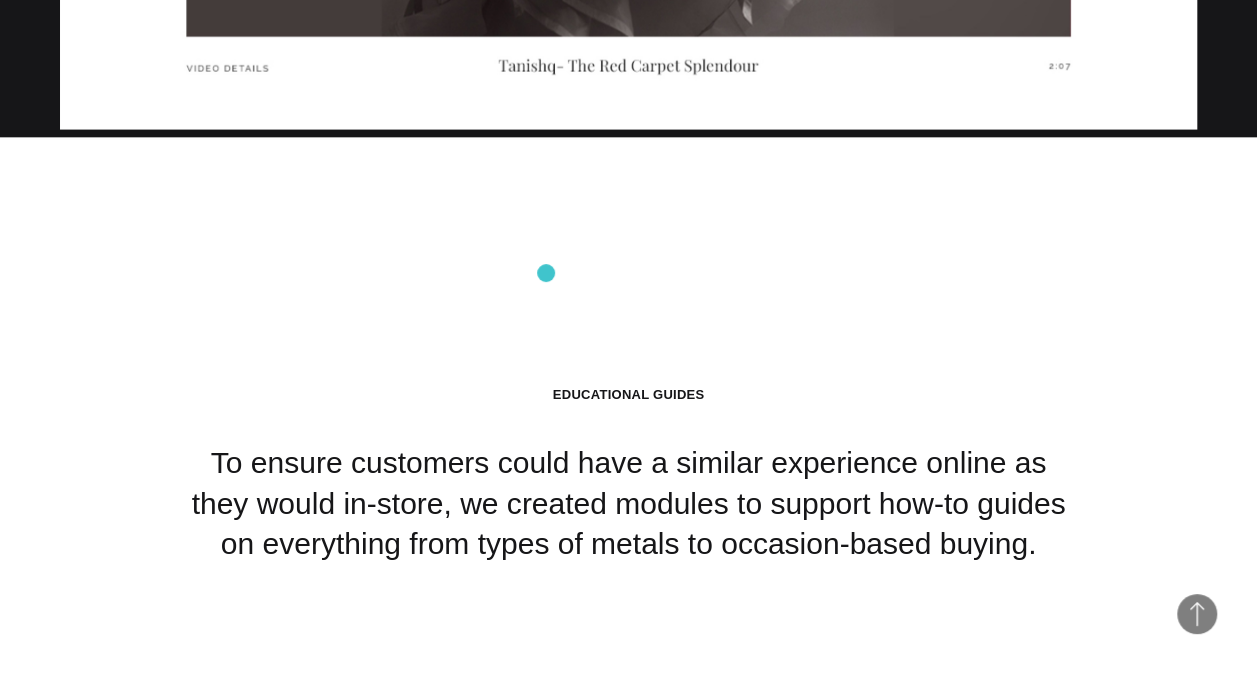 copy on "Educational Guides
To ensure customers could have a similar experience online as they would in-store, we created modules to support how-to guides on everything from types of metals to occasion-based buying." 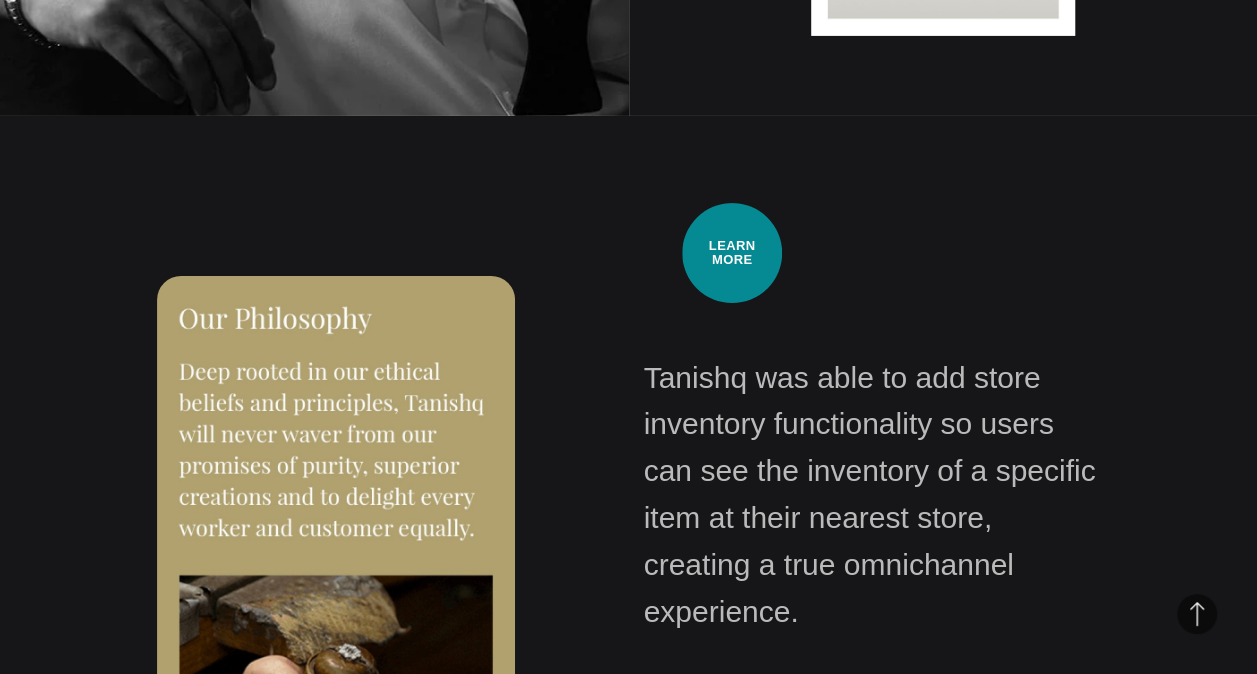 scroll, scrollTop: 14684, scrollLeft: 0, axis: vertical 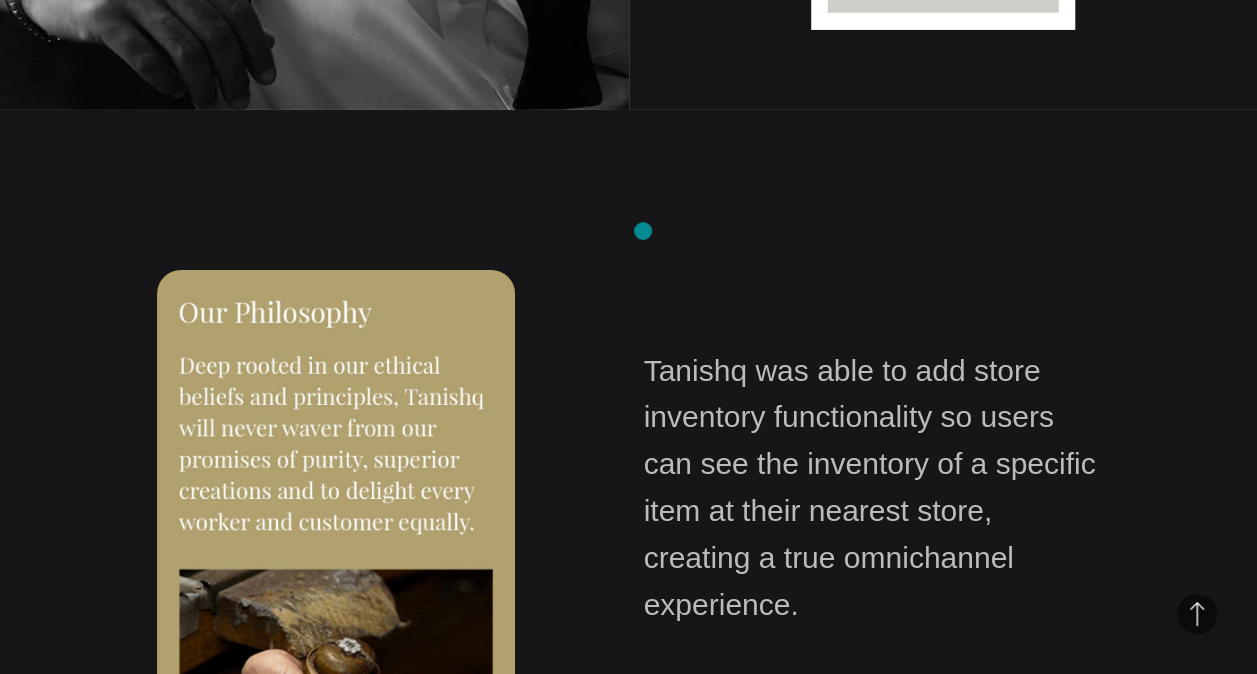 drag, startPoint x: 960, startPoint y: 448, endPoint x: 643, endPoint y: 231, distance: 384.1588 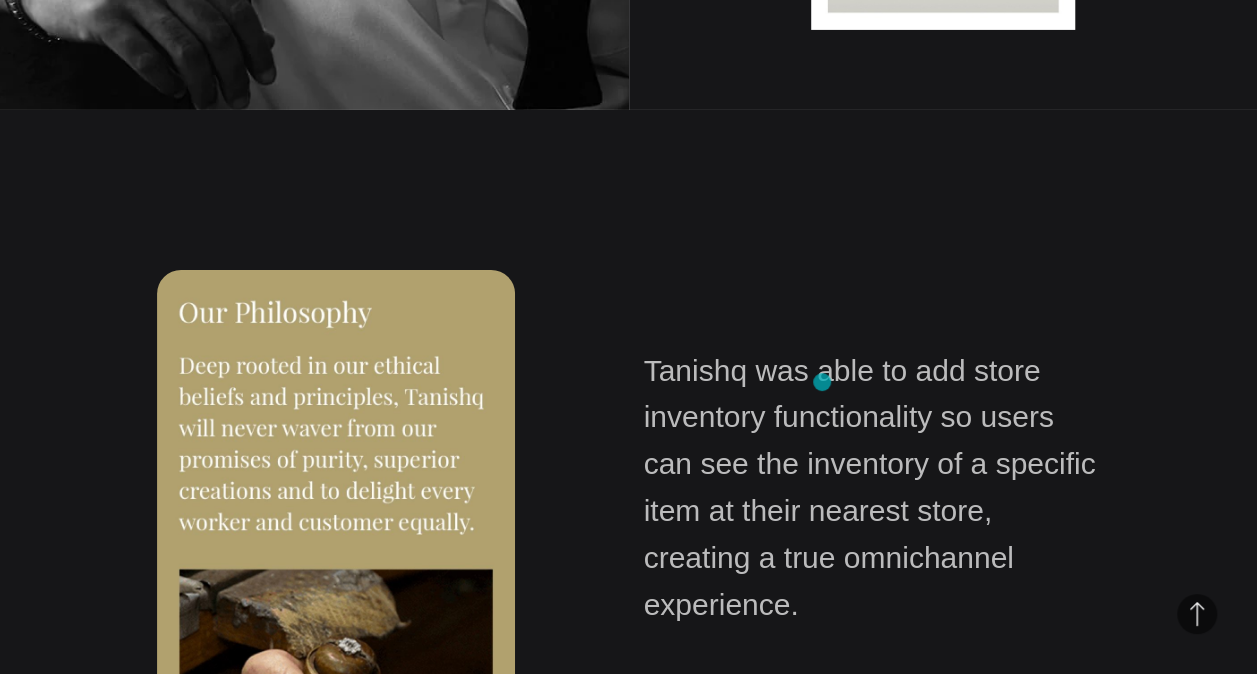copy on "Tanishq was able to add store inventory functionality so users can see the inventory of a specific item at their nearest store, creating a true omnichannel experience." 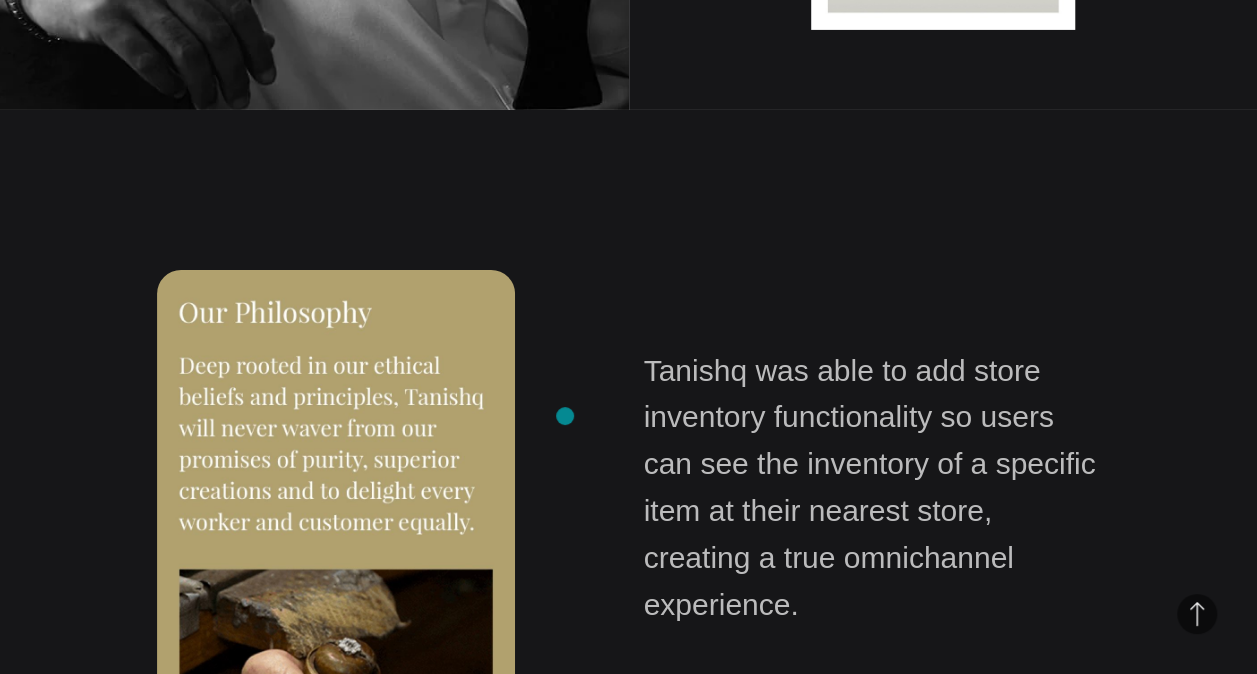 click on "Results
The new eCommerce site not only gave users a better end-to-end shopping experience, it allowed the brand to better serve their customers." at bounding box center [385, 812] 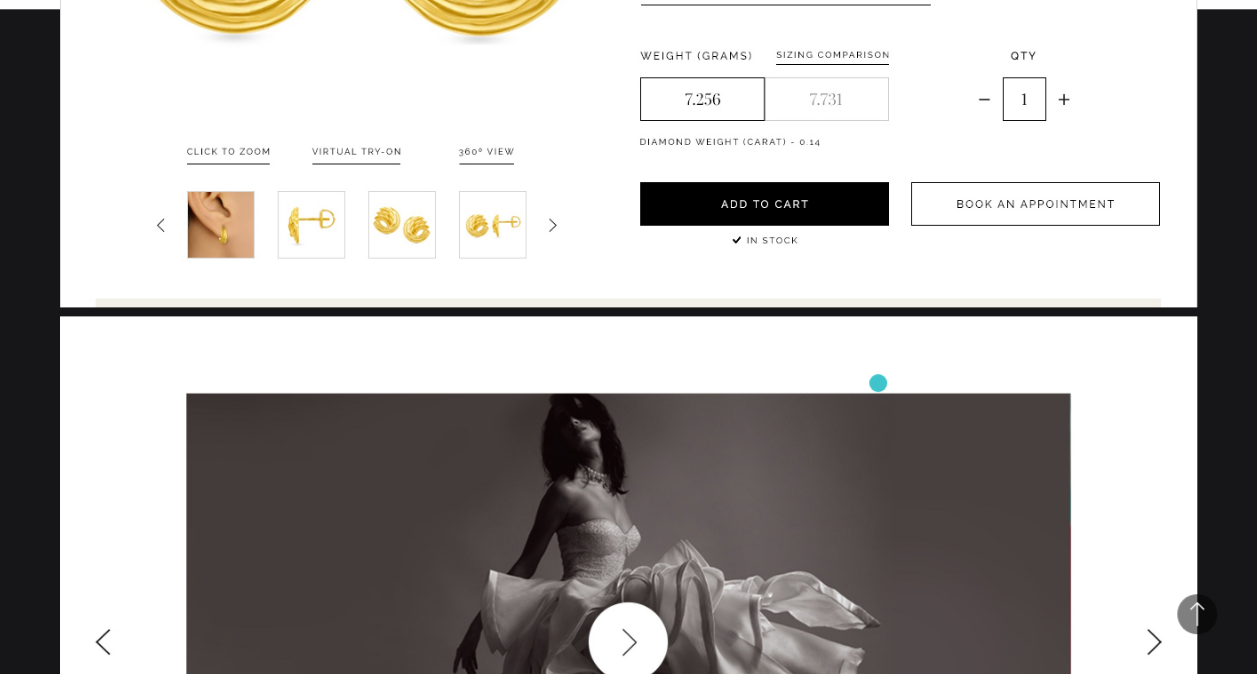 scroll, scrollTop: 12640, scrollLeft: 0, axis: vertical 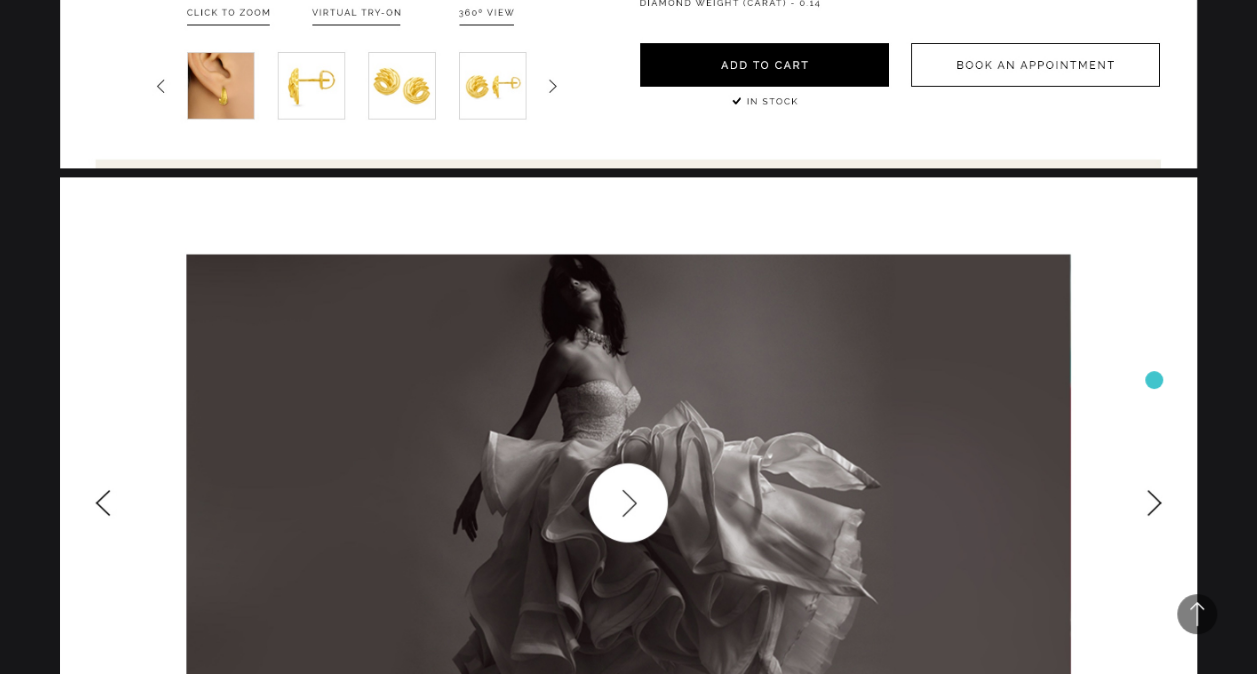 click at bounding box center [628, 510] 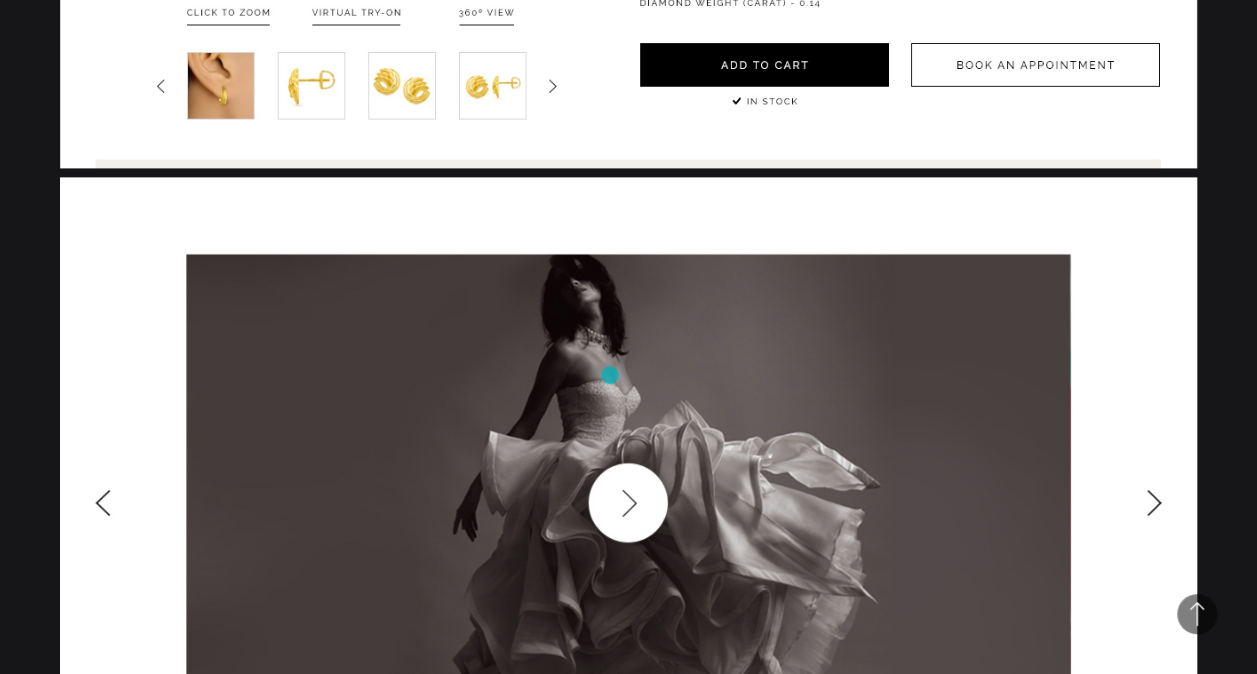 click at bounding box center (628, 510) 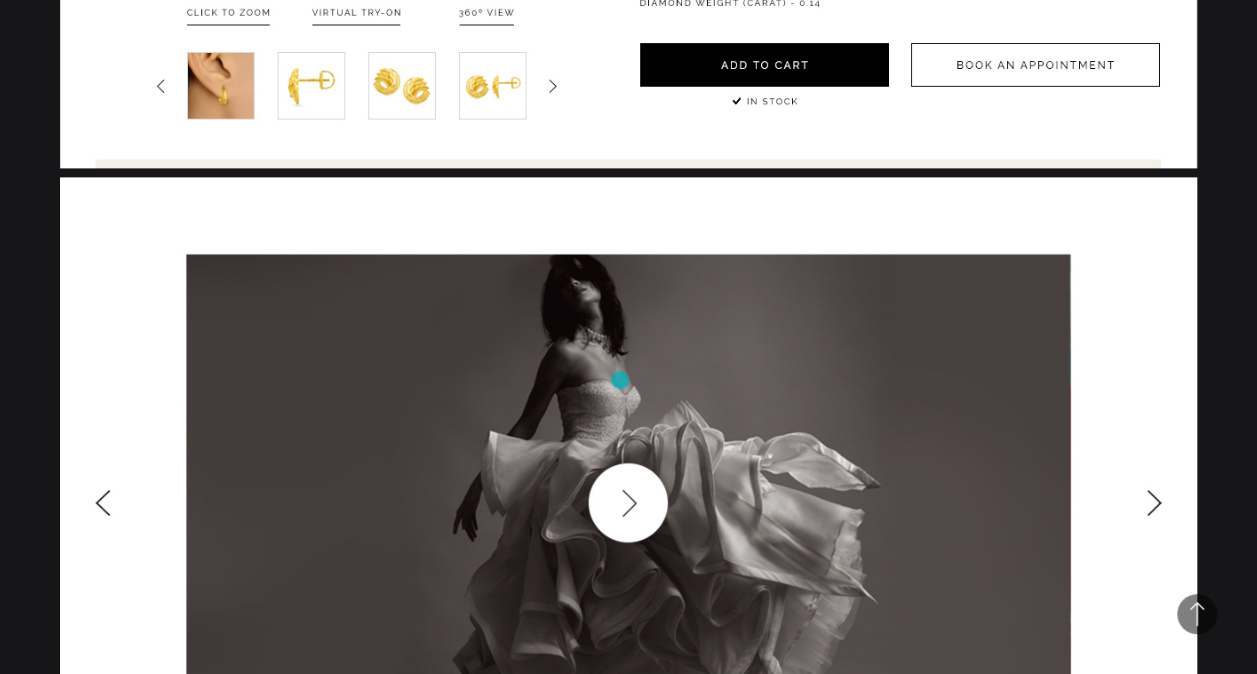 click at bounding box center [628, 510] 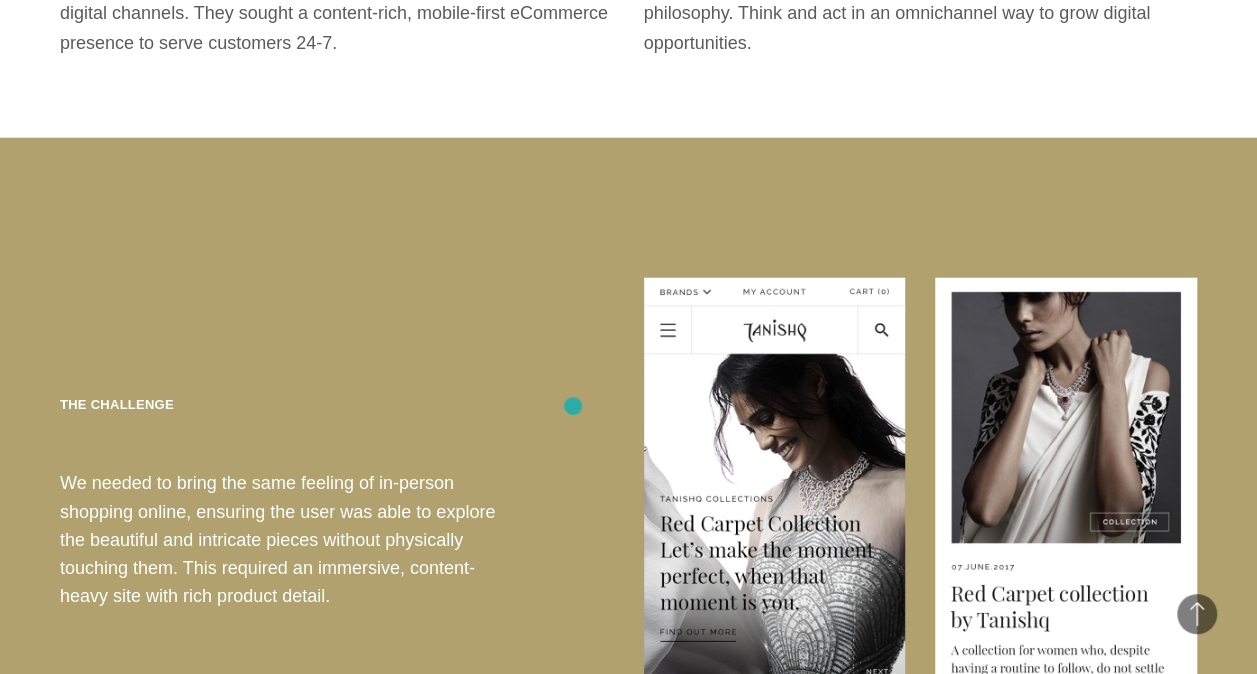 scroll, scrollTop: 2509, scrollLeft: 0, axis: vertical 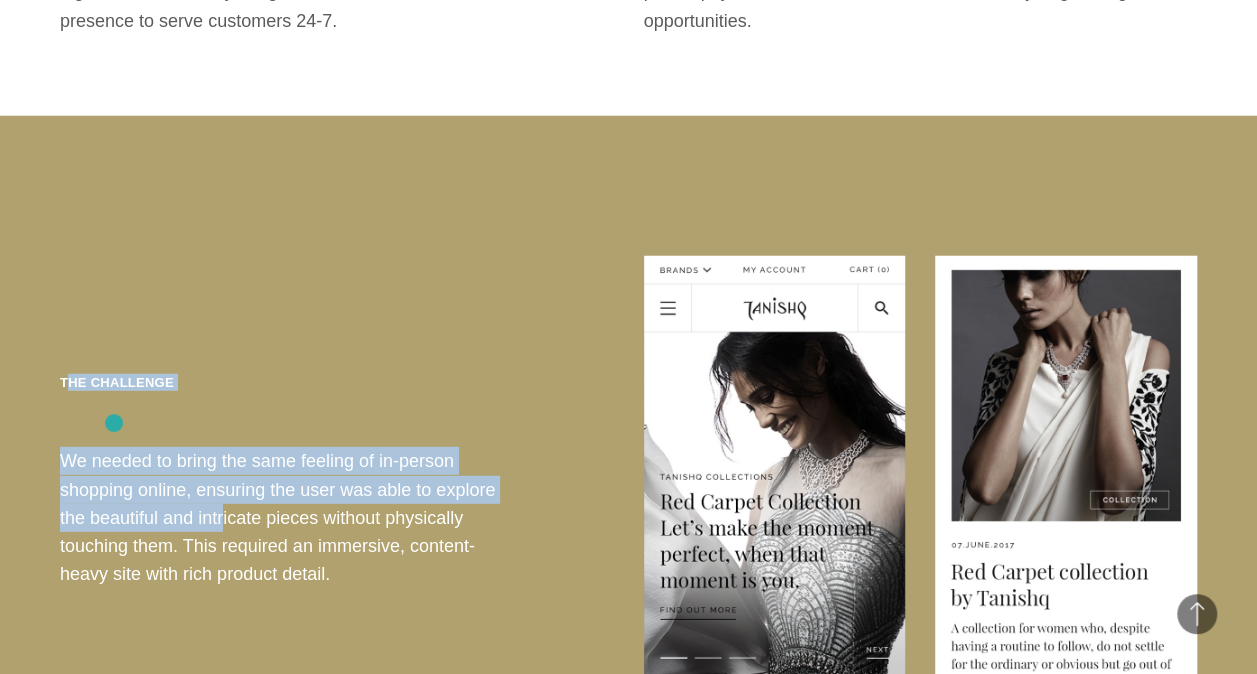 drag, startPoint x: 64, startPoint y: 320, endPoint x: 117, endPoint y: 456, distance: 145.96233 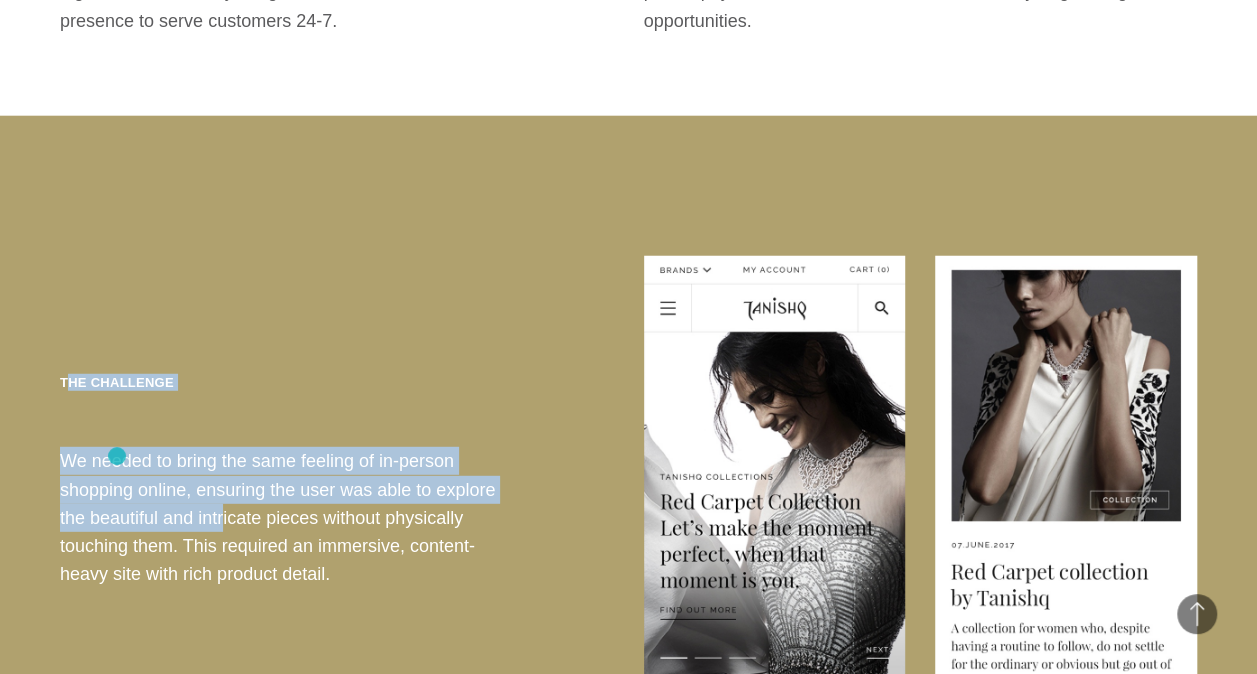 drag, startPoint x: 117, startPoint y: 456, endPoint x: 108, endPoint y: 520, distance: 64.629715 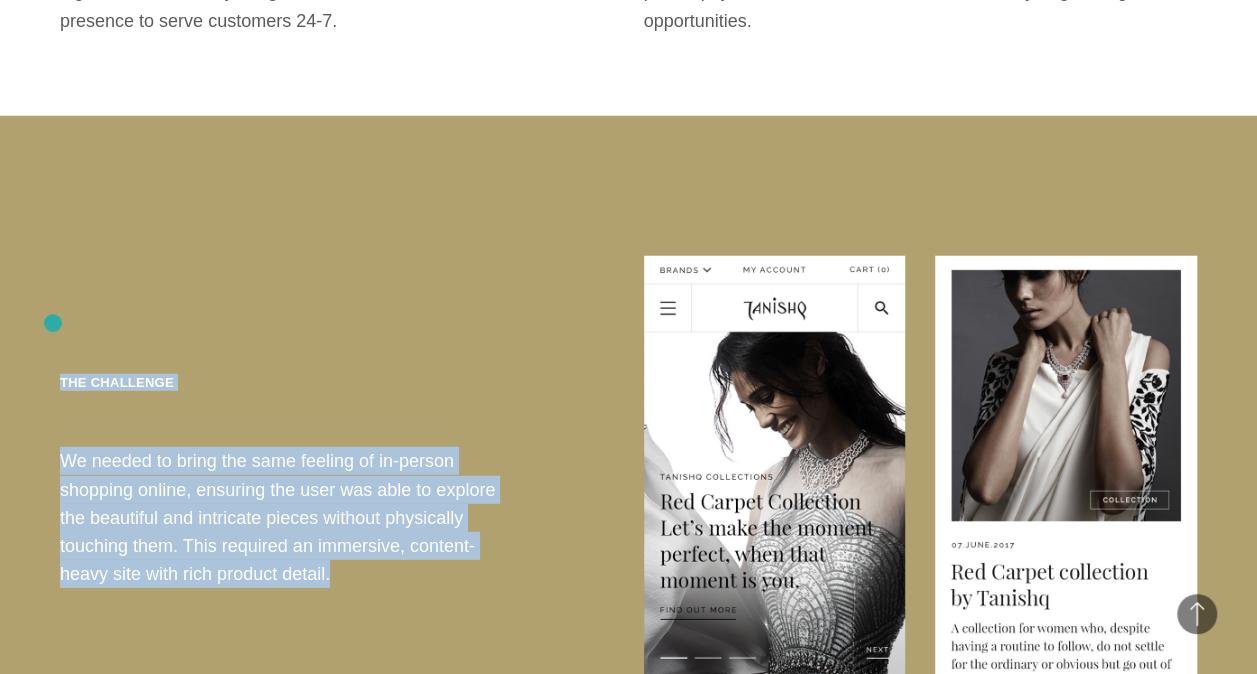 drag, startPoint x: 108, startPoint y: 520, endPoint x: 54, endPoint y: 323, distance: 204.26698 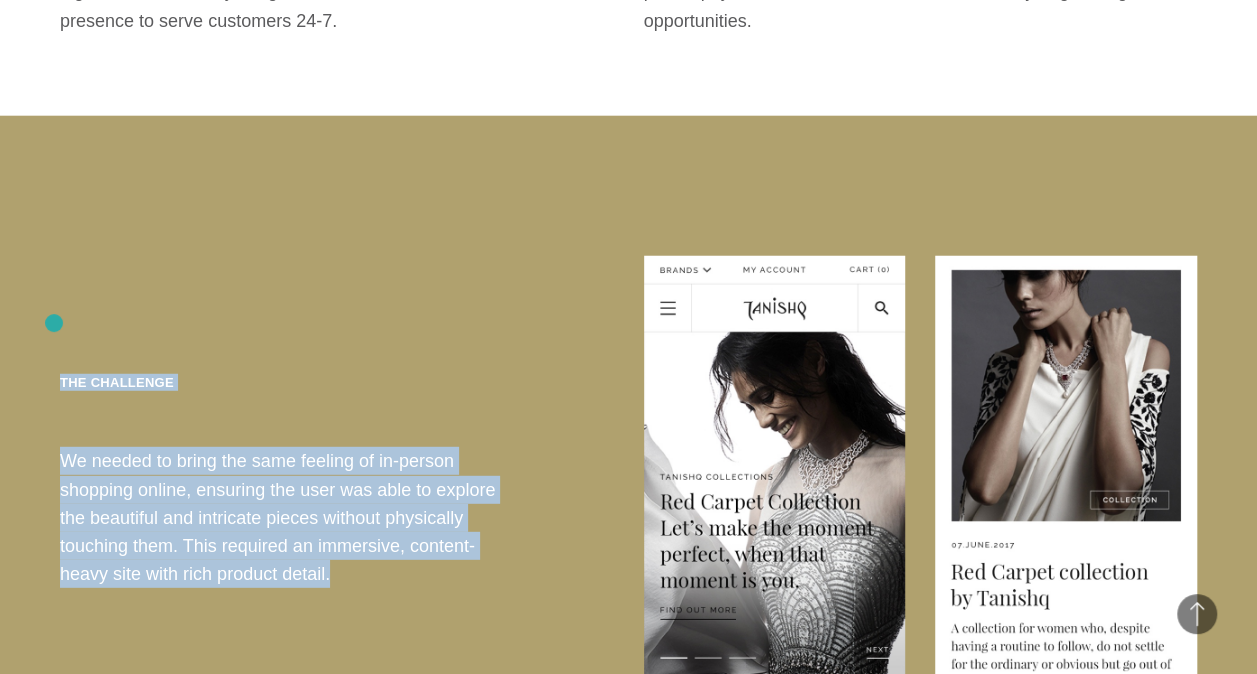 copy on "The Challenge
We needed to bring the same feeling of in-person shopping online, ensuring the user was able to explore the beautiful and intricate pieces without physically touching them. This required an immersive, content-heavy site with rich product detail." 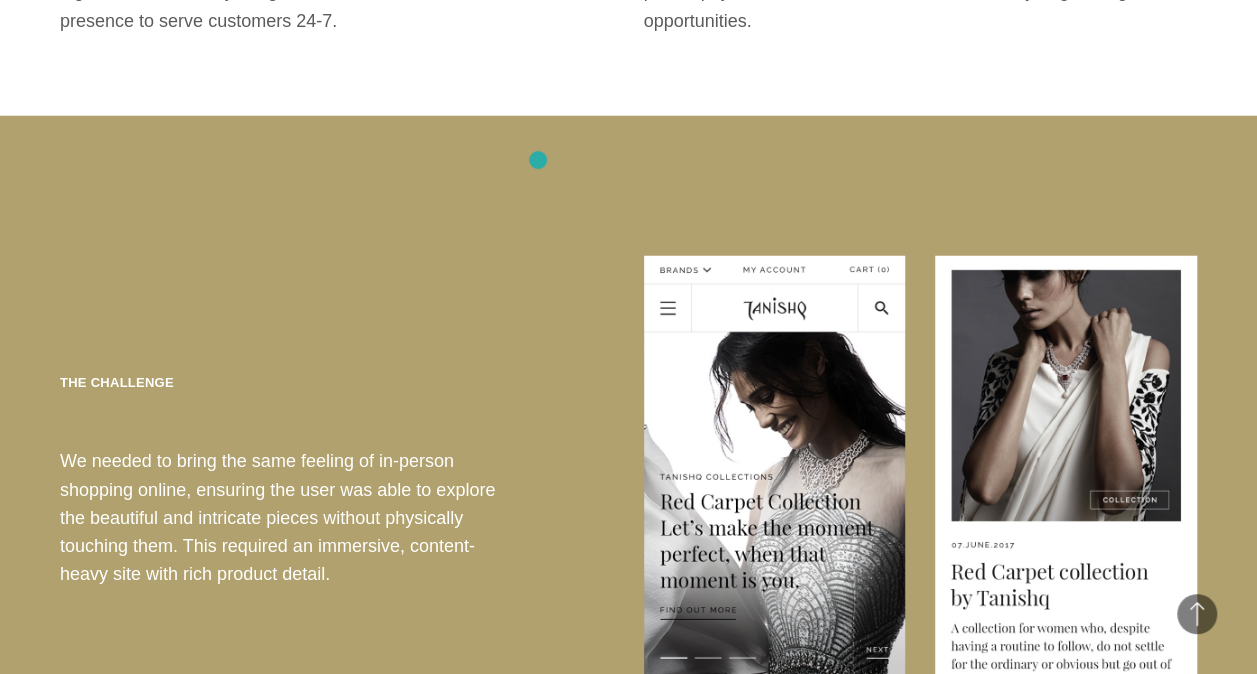 click on "The Challenge
We needed to bring the same feeling of in-person shopping online, ensuring the user was able to explore the beautiful and intricate pieces without physically touching them. This required an immersive, content-heavy site with rich product detail." at bounding box center (628, 489) 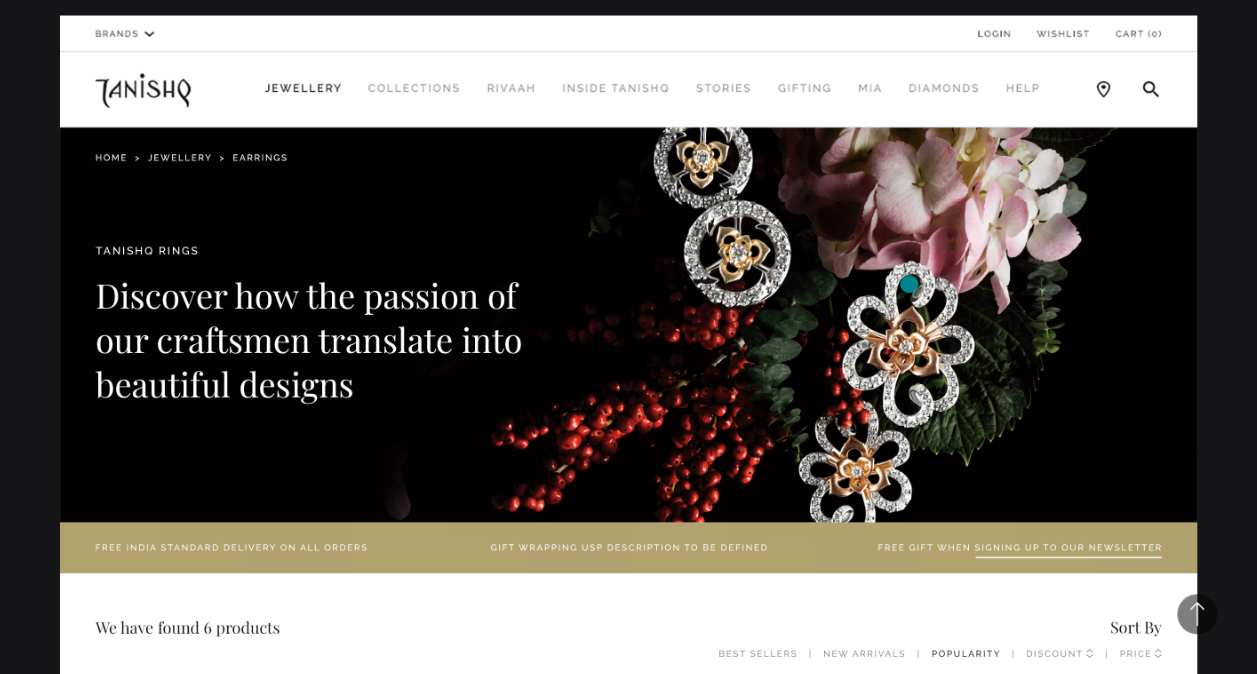 scroll, scrollTop: 5703, scrollLeft: 0, axis: vertical 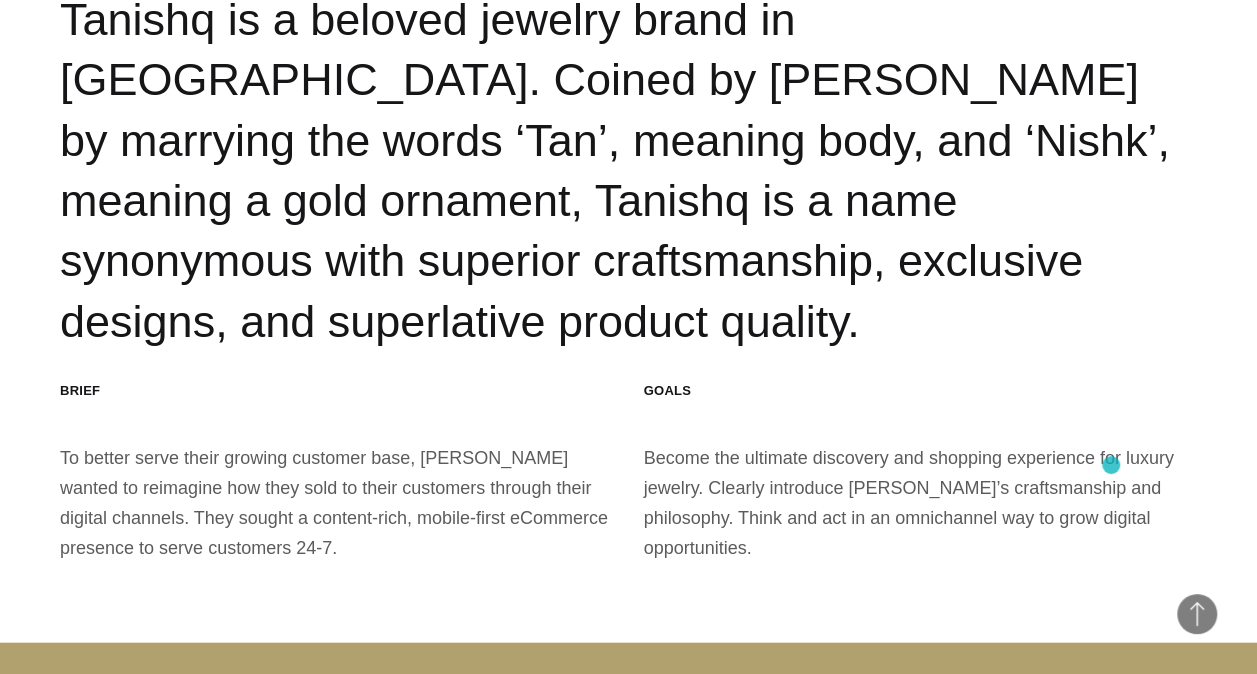 click on "Goals
Become the ultimate discovery and shopping experience for luxury jewelry. Clearly introduce Tanishq’s craftsmanship and philosophy. Think and act in an omnichannel way to grow digital opportunities." at bounding box center (921, 472) 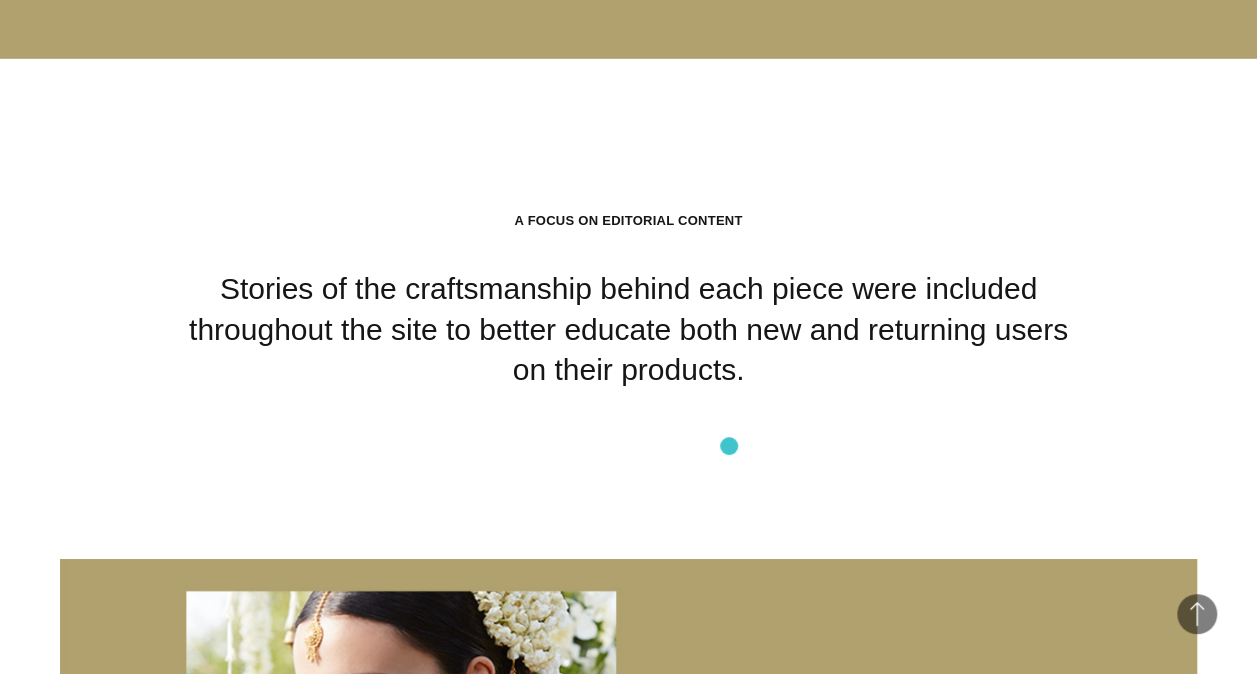 scroll, scrollTop: 3340, scrollLeft: 0, axis: vertical 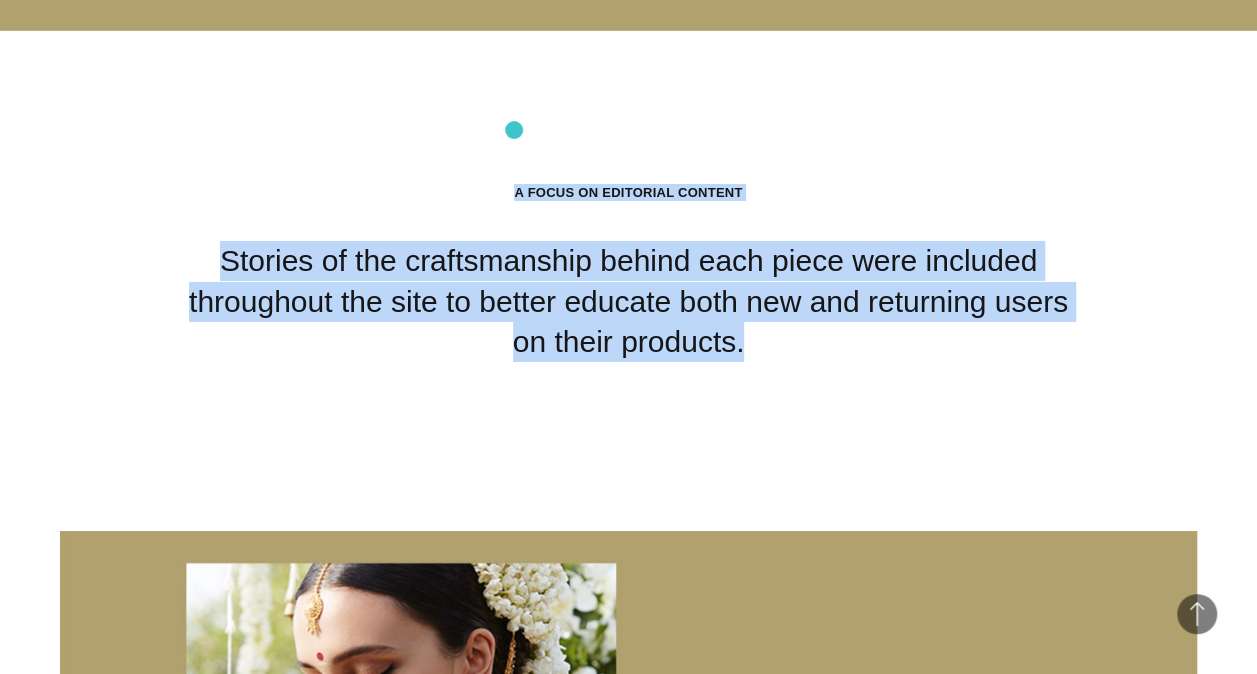 drag, startPoint x: 734, startPoint y: 284, endPoint x: 514, endPoint y: 130, distance: 268.54422 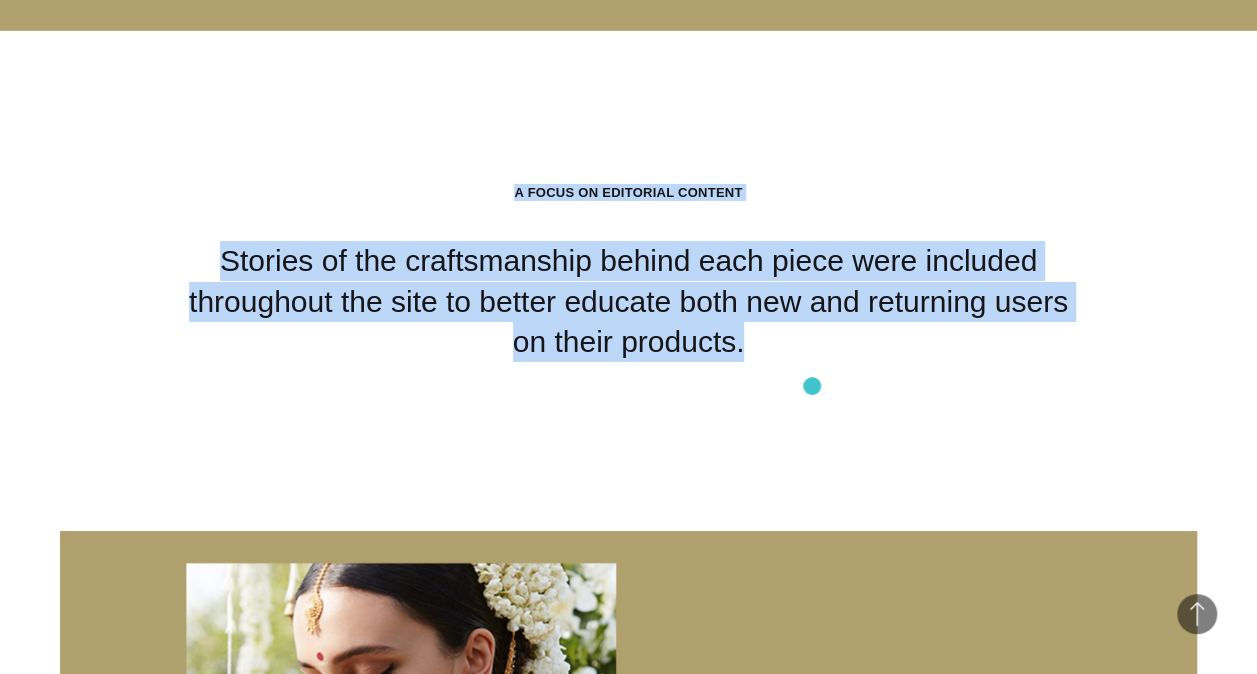 click on "A Focus on Editorial Content
Stories of the craftsmanship behind each piece were included throughout the site to better educate both new and returning users on their products." at bounding box center [628, 281] 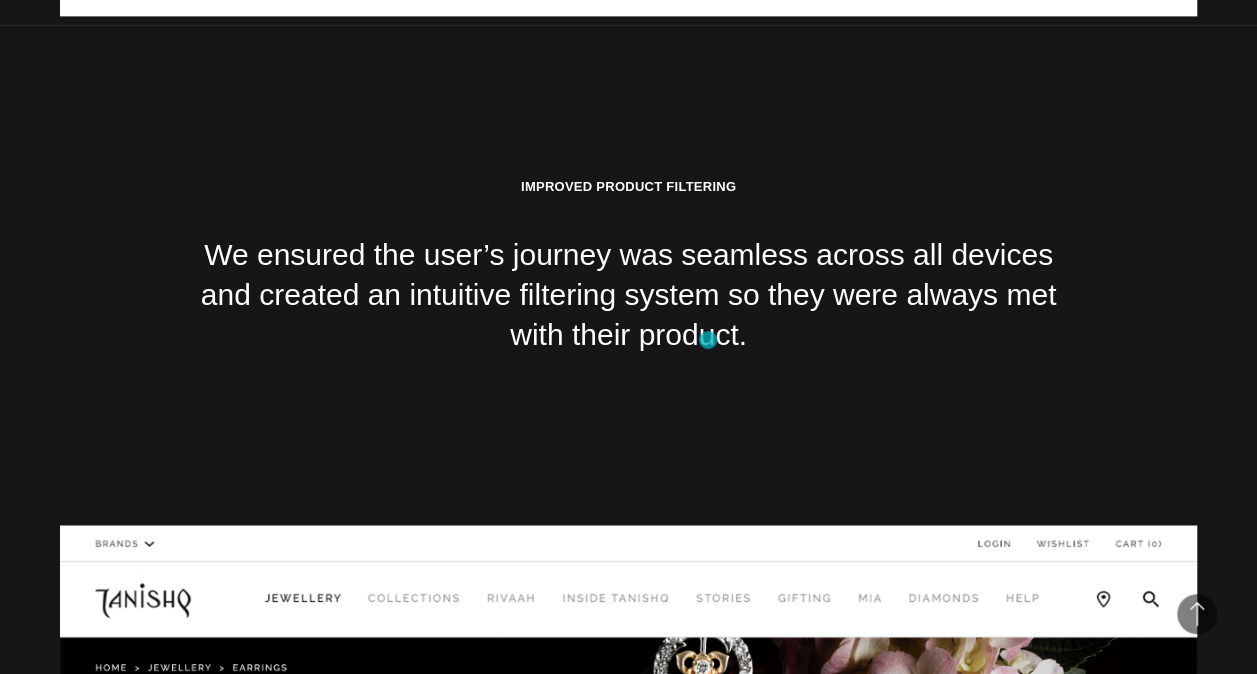 scroll, scrollTop: 5189, scrollLeft: 0, axis: vertical 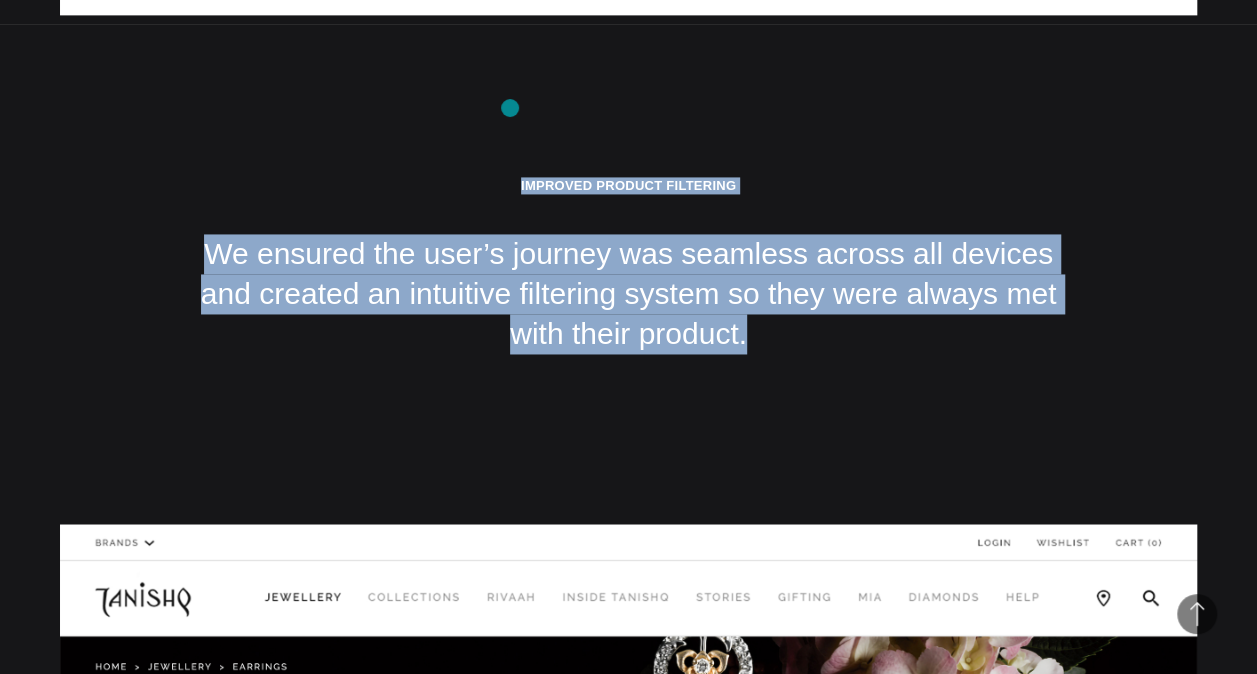 drag, startPoint x: 707, startPoint y: 278, endPoint x: 512, endPoint y: 107, distance: 259.3569 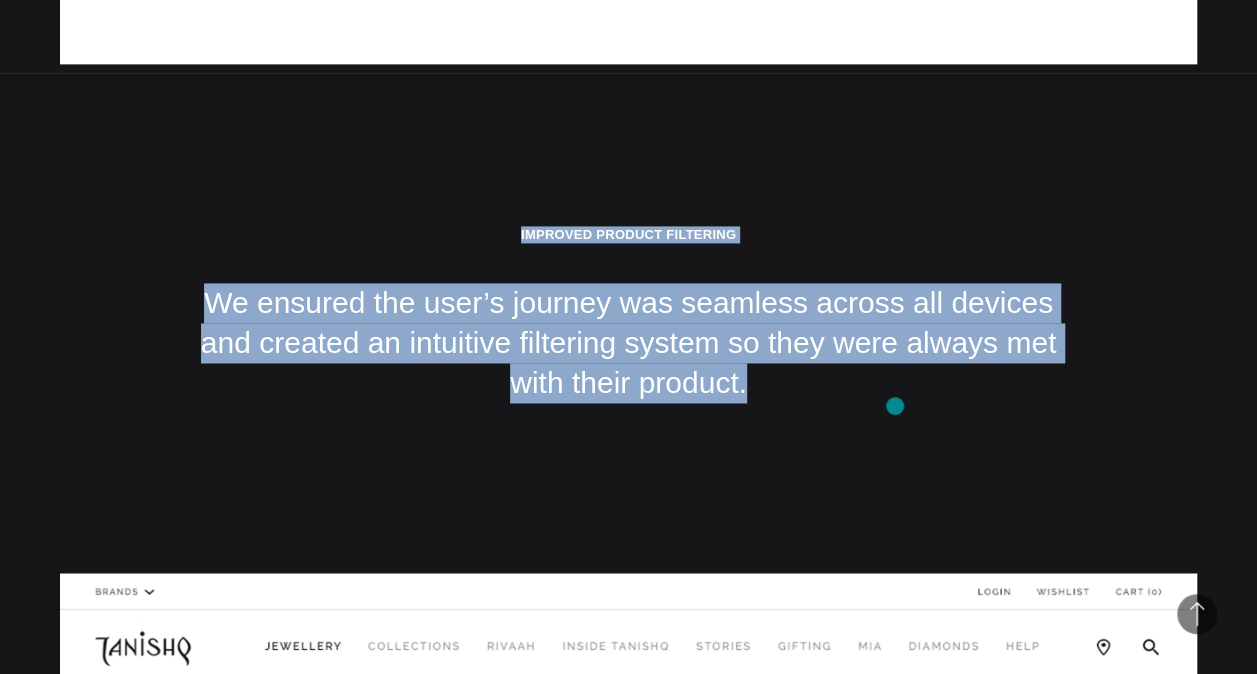 scroll, scrollTop: 5141, scrollLeft: 0, axis: vertical 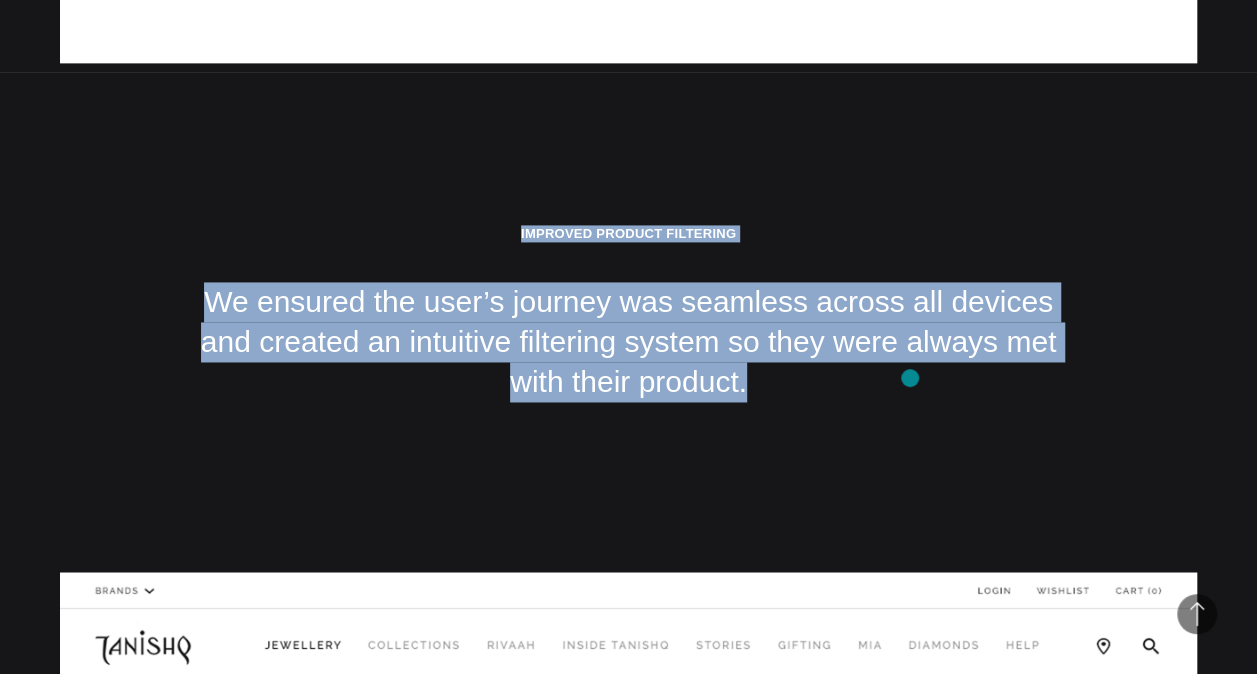 click on "Improved Product Filtering
We ensured the user’s journey was seamless across all devices and created an intuitive filtering system so they were always met with their product." at bounding box center [628, 322] 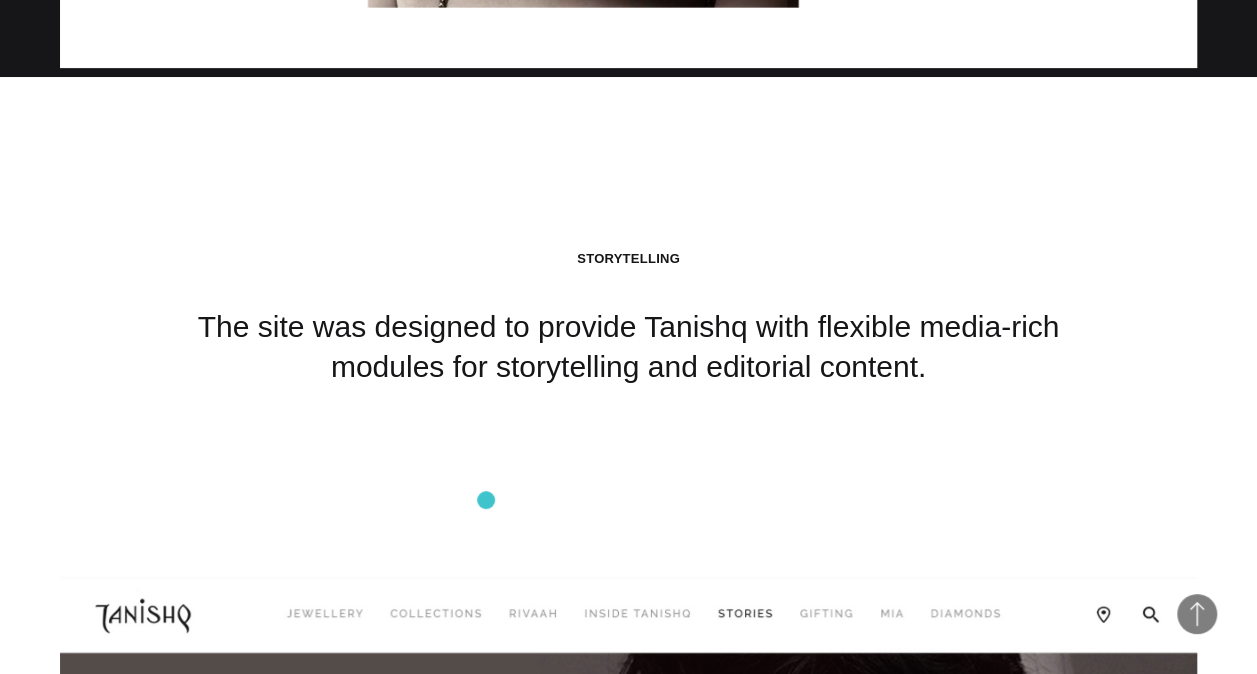 scroll, scrollTop: 7902, scrollLeft: 0, axis: vertical 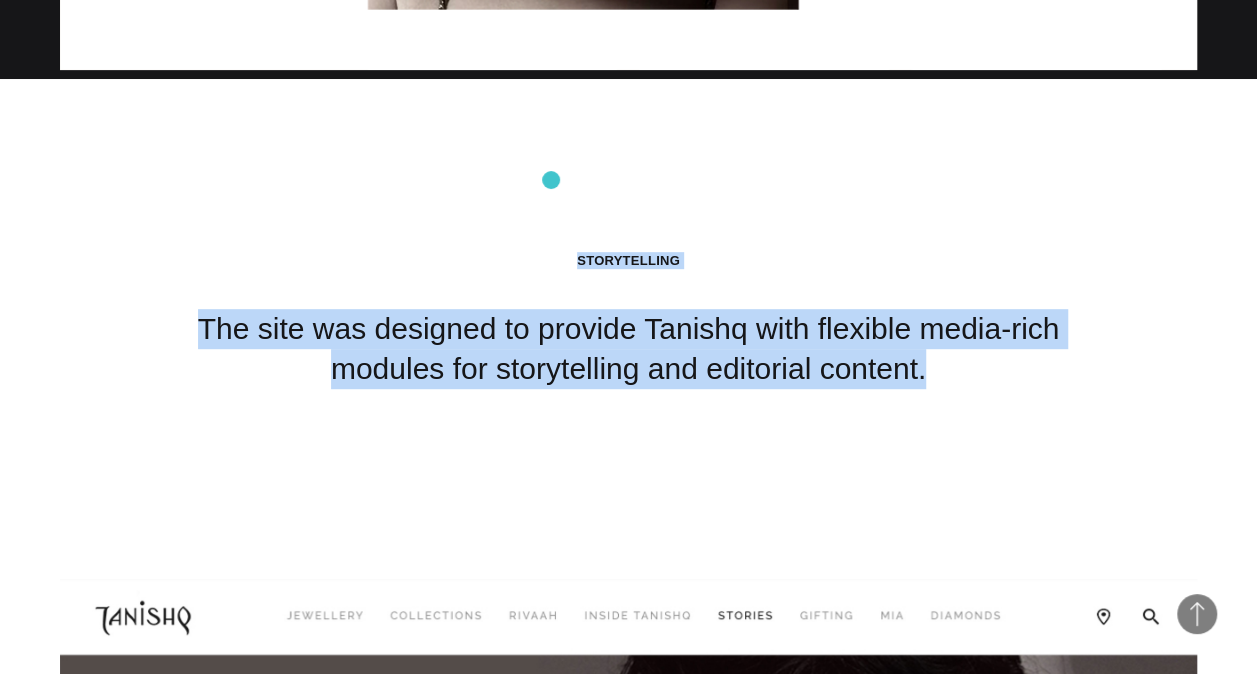 drag, startPoint x: 915, startPoint y: 287, endPoint x: 551, endPoint y: 180, distance: 379.40085 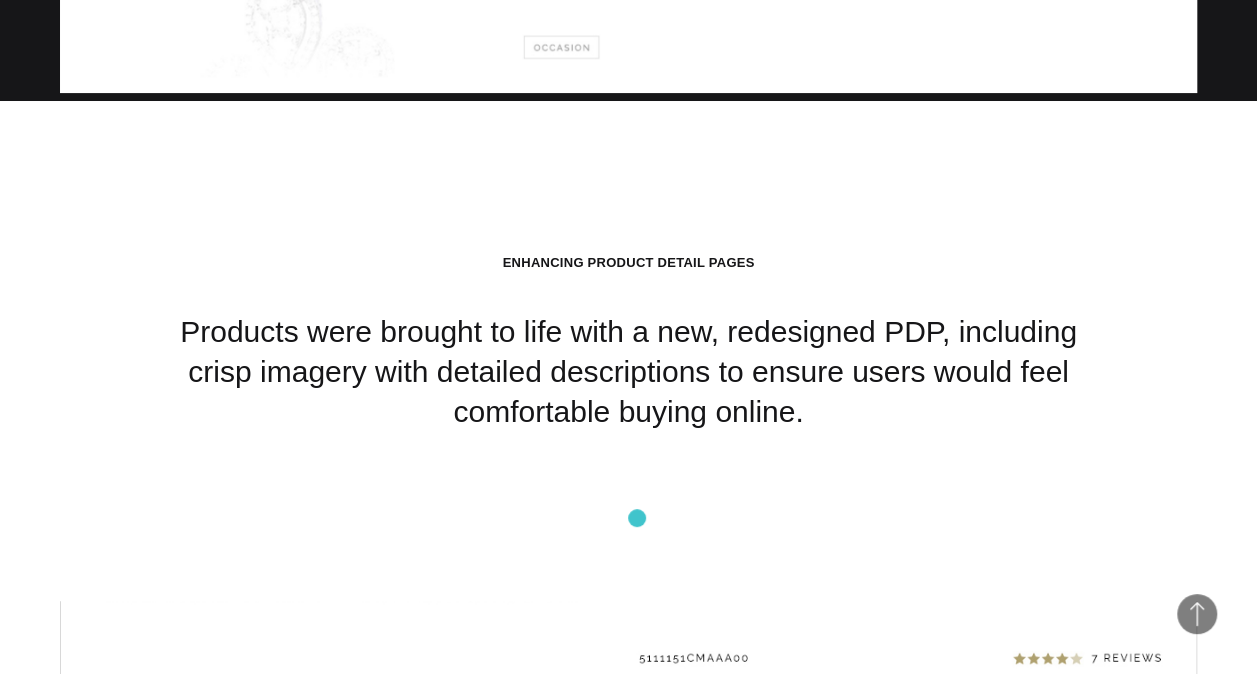 scroll, scrollTop: 11540, scrollLeft: 0, axis: vertical 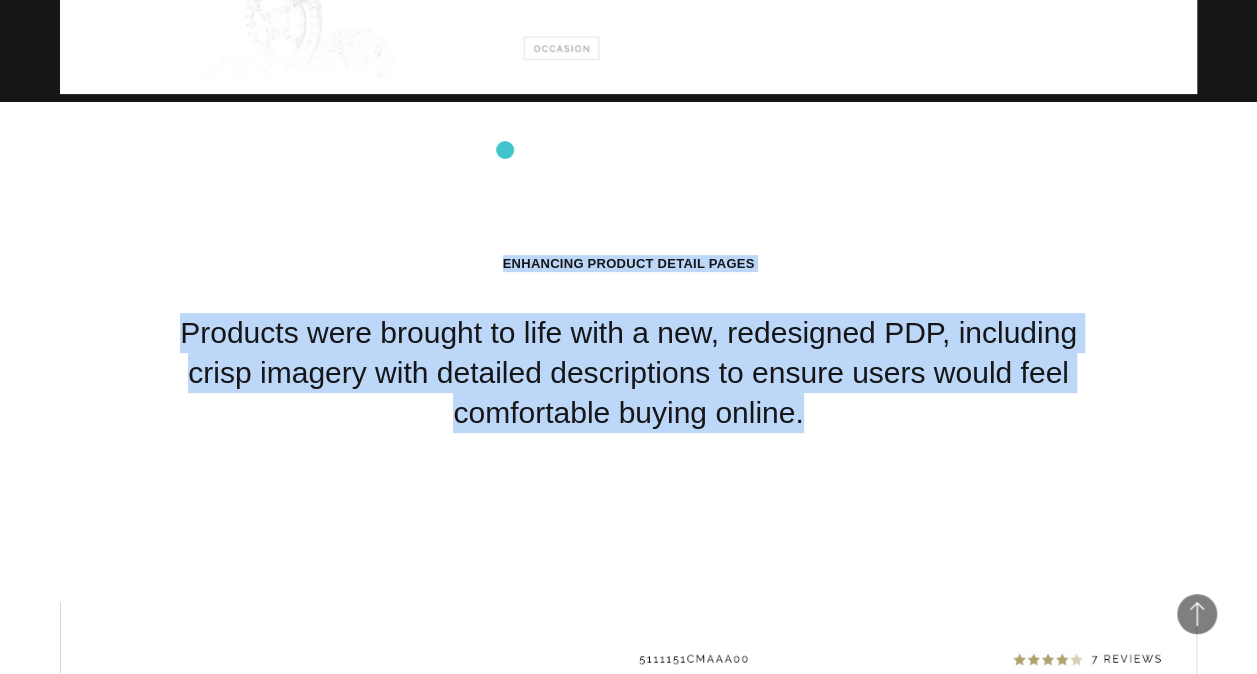 drag, startPoint x: 820, startPoint y: 320, endPoint x: 502, endPoint y: 150, distance: 360.5884 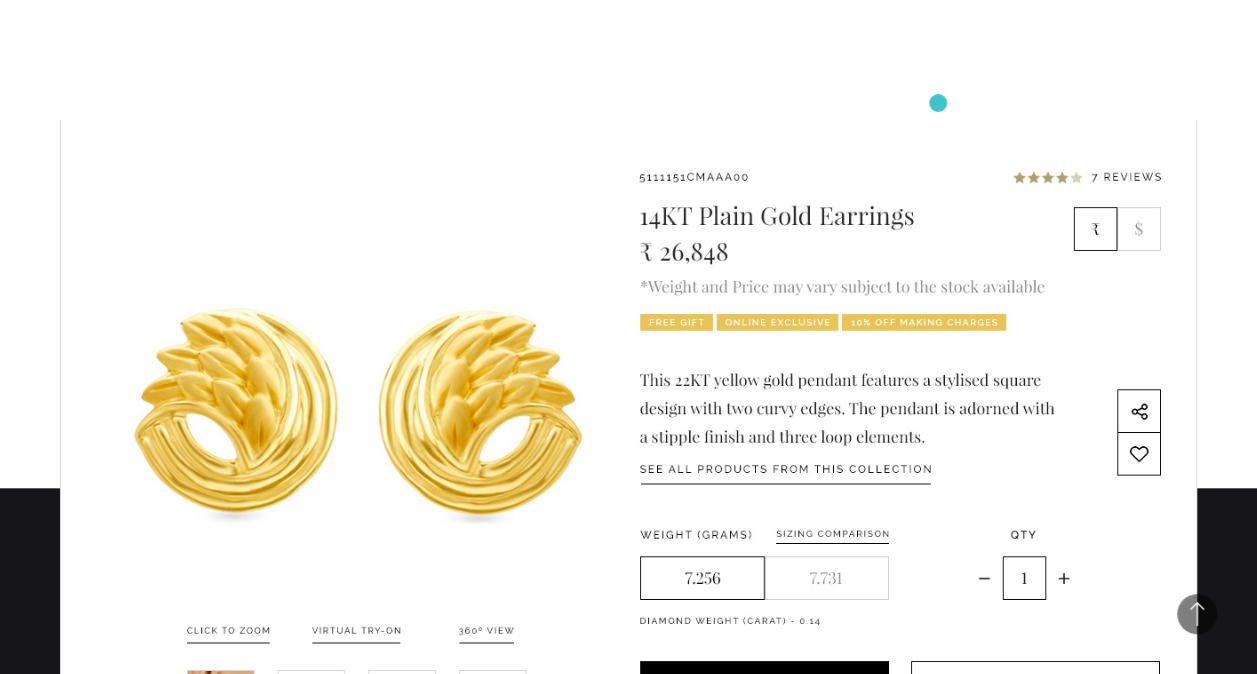 scroll, scrollTop: 11823, scrollLeft: 0, axis: vertical 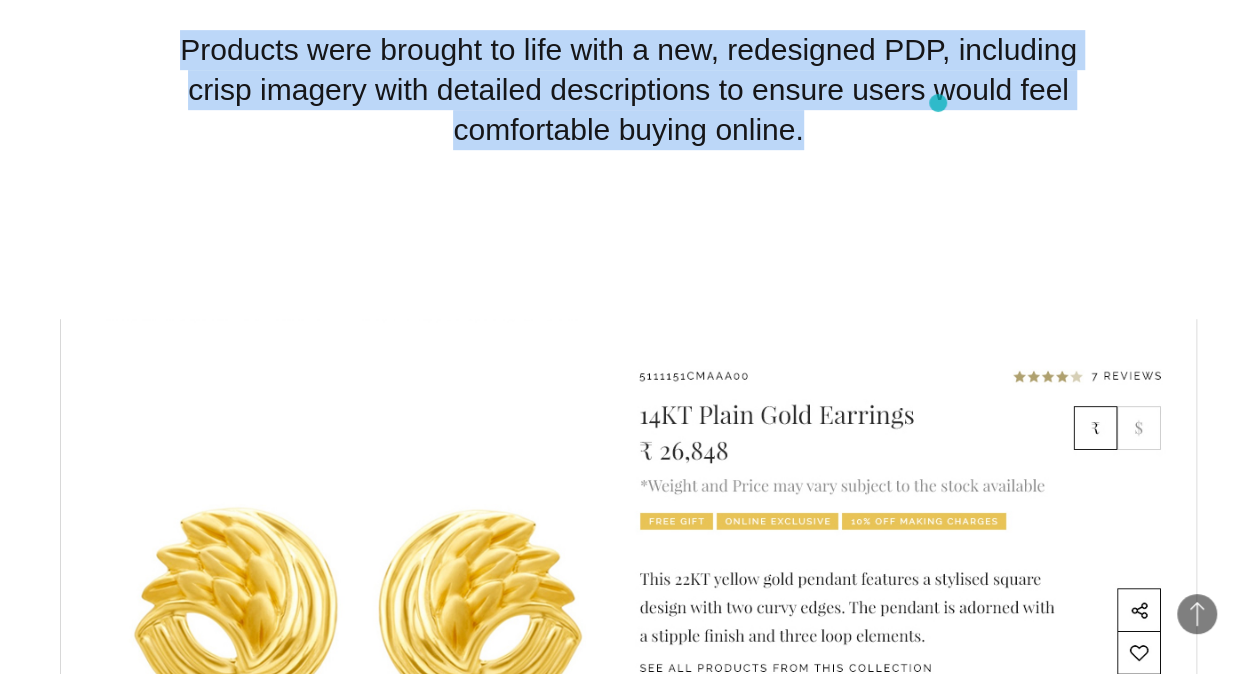 click on "Enhancing Product Detail Pages
Products were brought to life with a new, redesigned PDP, including crisp imagery with detailed descriptions to ensure users would feel comfortable buying online." at bounding box center (628, 69) 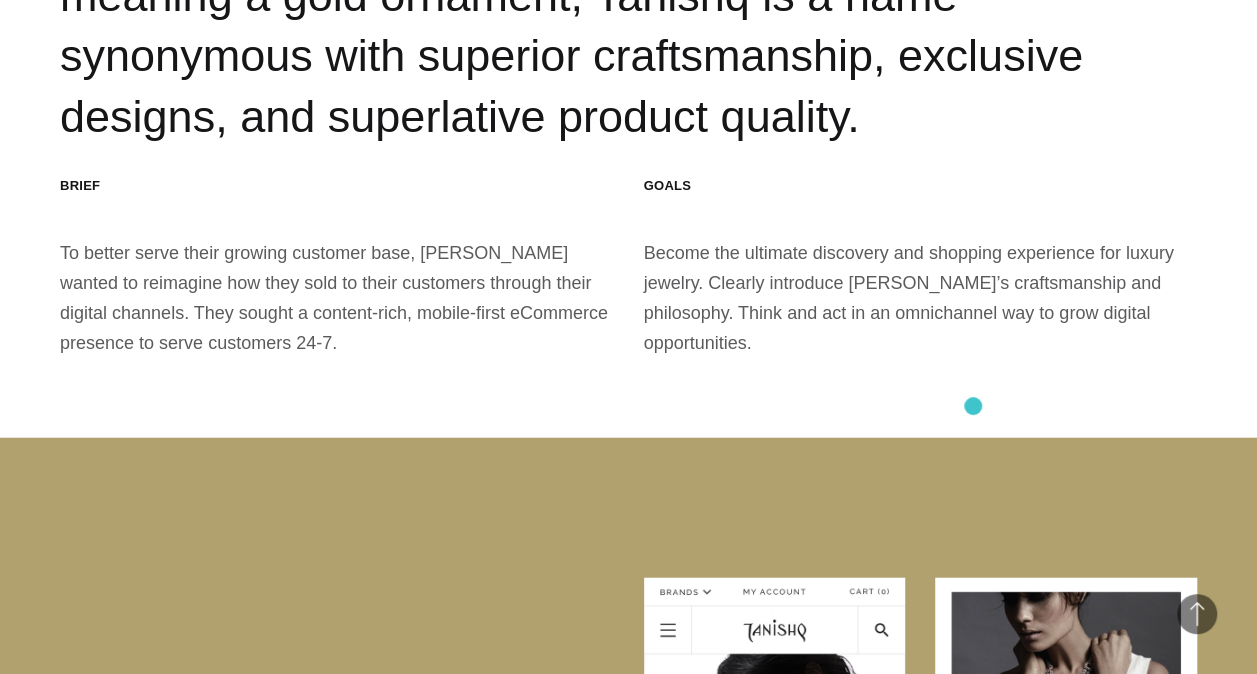 scroll, scrollTop: 2188, scrollLeft: 0, axis: vertical 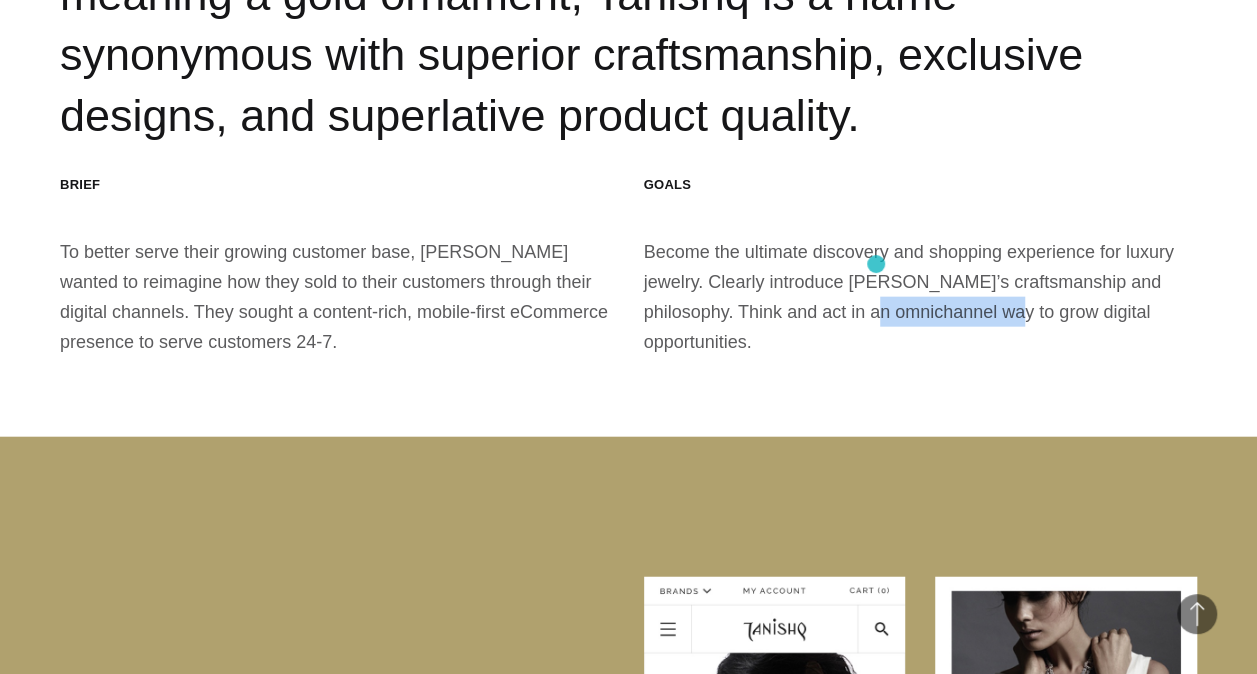 drag, startPoint x: 742, startPoint y: 258, endPoint x: 876, endPoint y: 264, distance: 134.13426 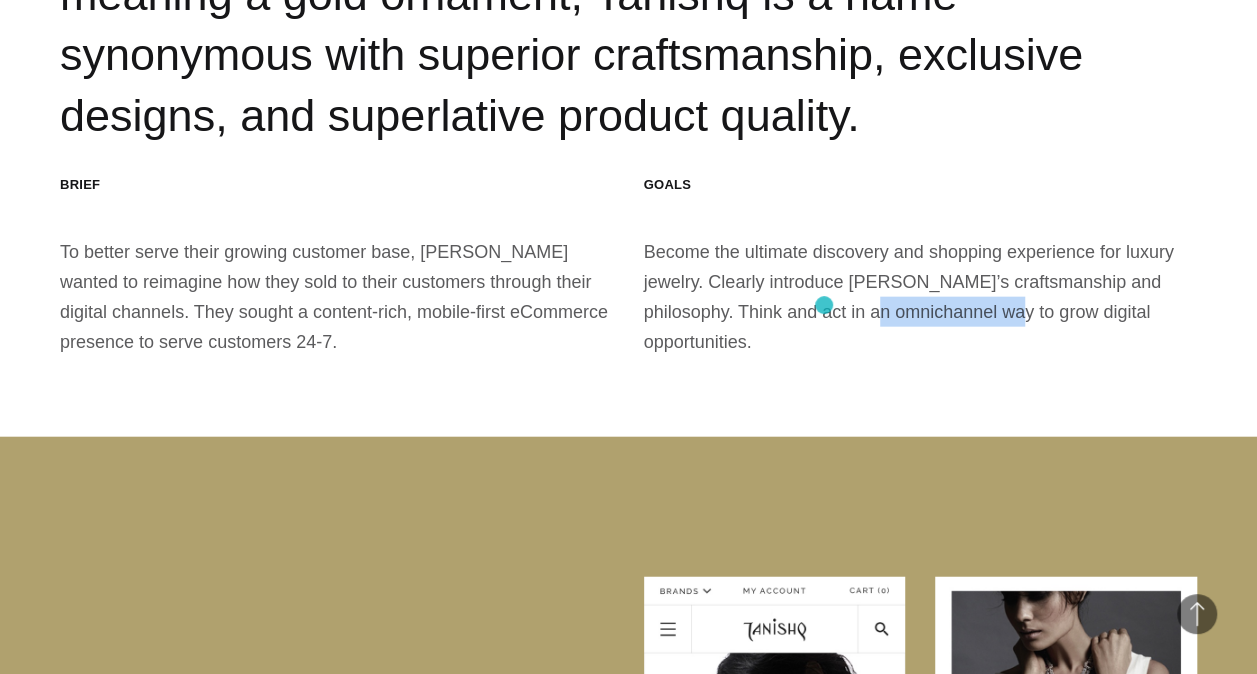 click on "Background
Tanishq is a beloved jewelry brand in India. Coined by Mr. Xerxes Desai by marrying the words ‘Tan’, meaning body, and ‘Nishk’, meaning a gold ornament, Tanishq is a name synonymous with superior craftsmanship, exclusive designs, and superlative product quality.
Brief
To better serve their growing customer base, Tanishq wanted to reimagine how they sold to their customers through their digital channels. They sought a content-rich, mobile-first eCommerce presence to serve customers 24-7.
Goals
Become the ultimate discovery and shopping experience for luxury jewelry. Clearly introduce Tanishq’s craftsmanship and philosophy. Think and act in an omnichannel way to grow digital opportunities." at bounding box center (628, 40) 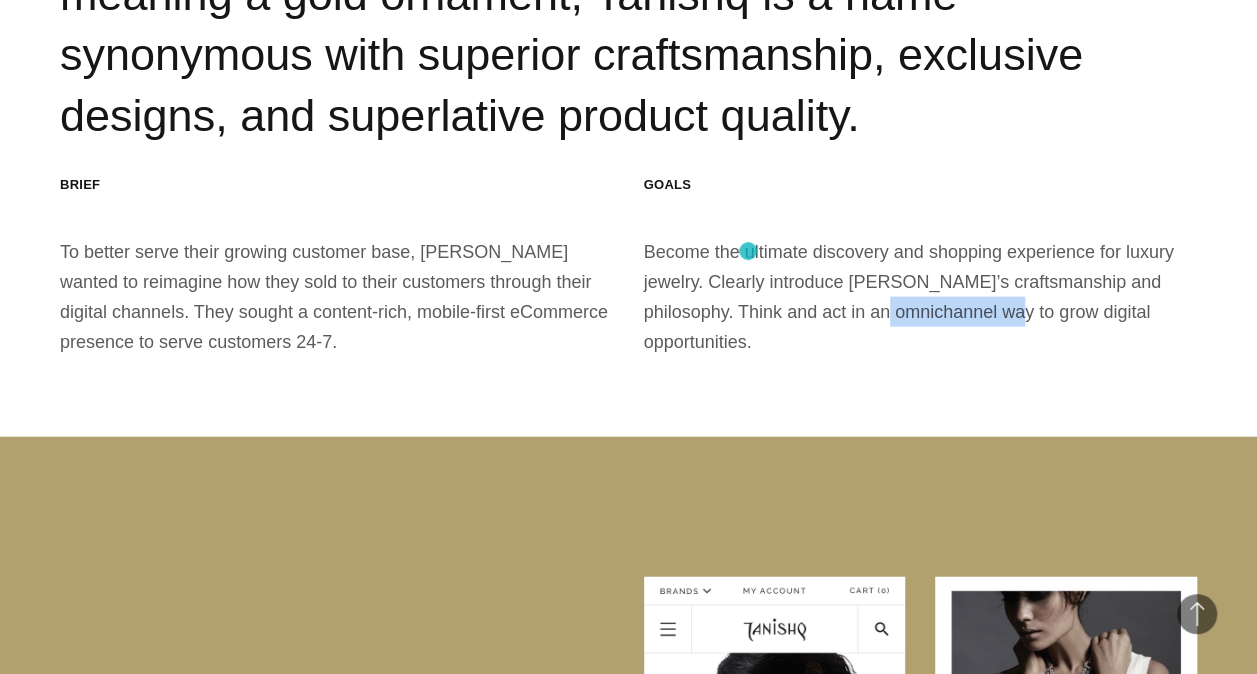 drag, startPoint x: 874, startPoint y: 252, endPoint x: 748, endPoint y: 251, distance: 126.00397 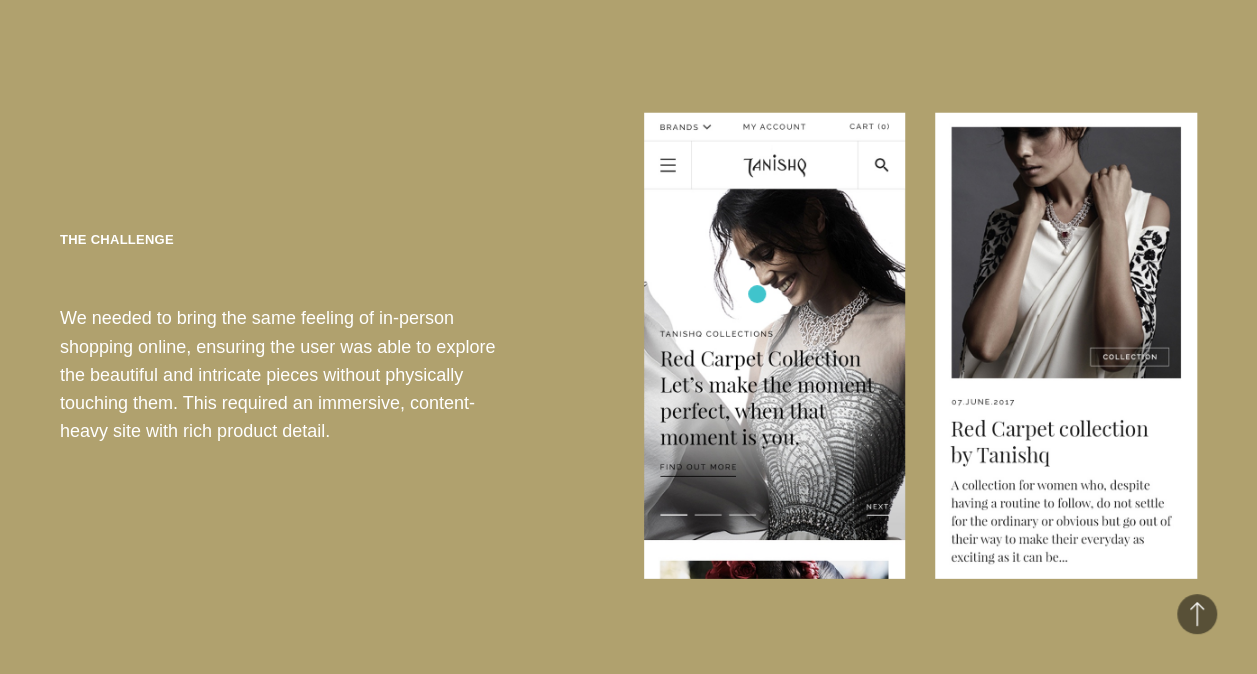 scroll, scrollTop: 2652, scrollLeft: 0, axis: vertical 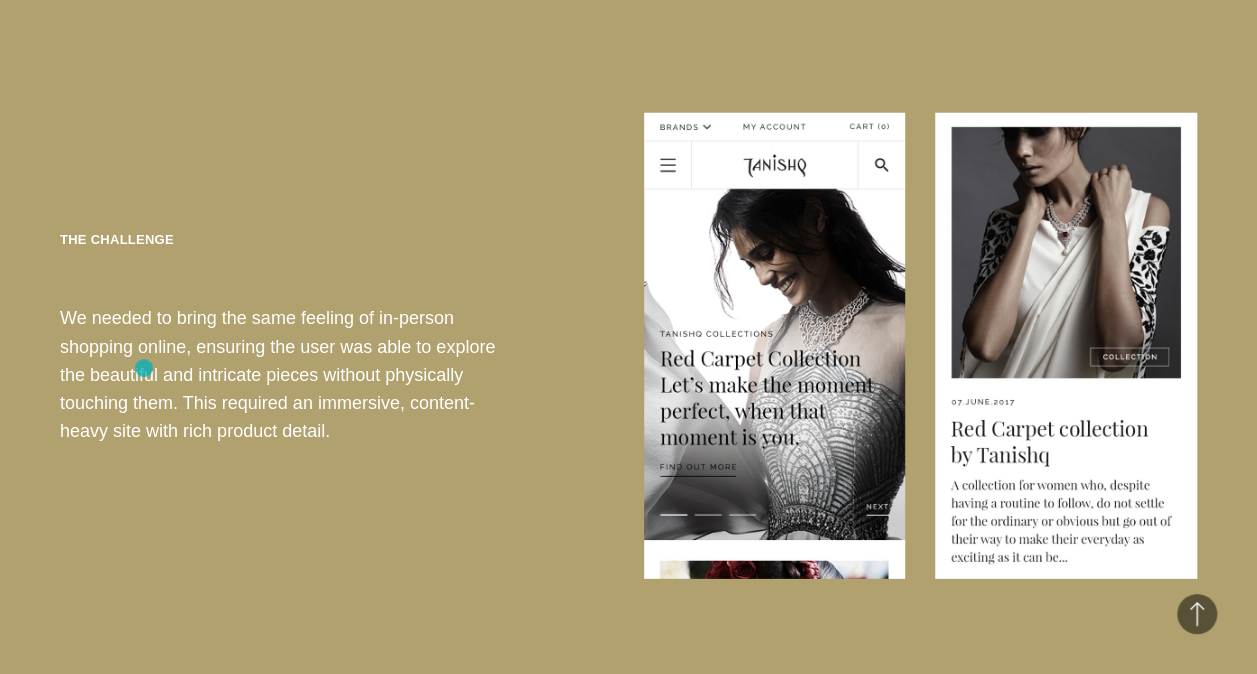 drag, startPoint x: 66, startPoint y: 172, endPoint x: 146, endPoint y: 372, distance: 215.40659 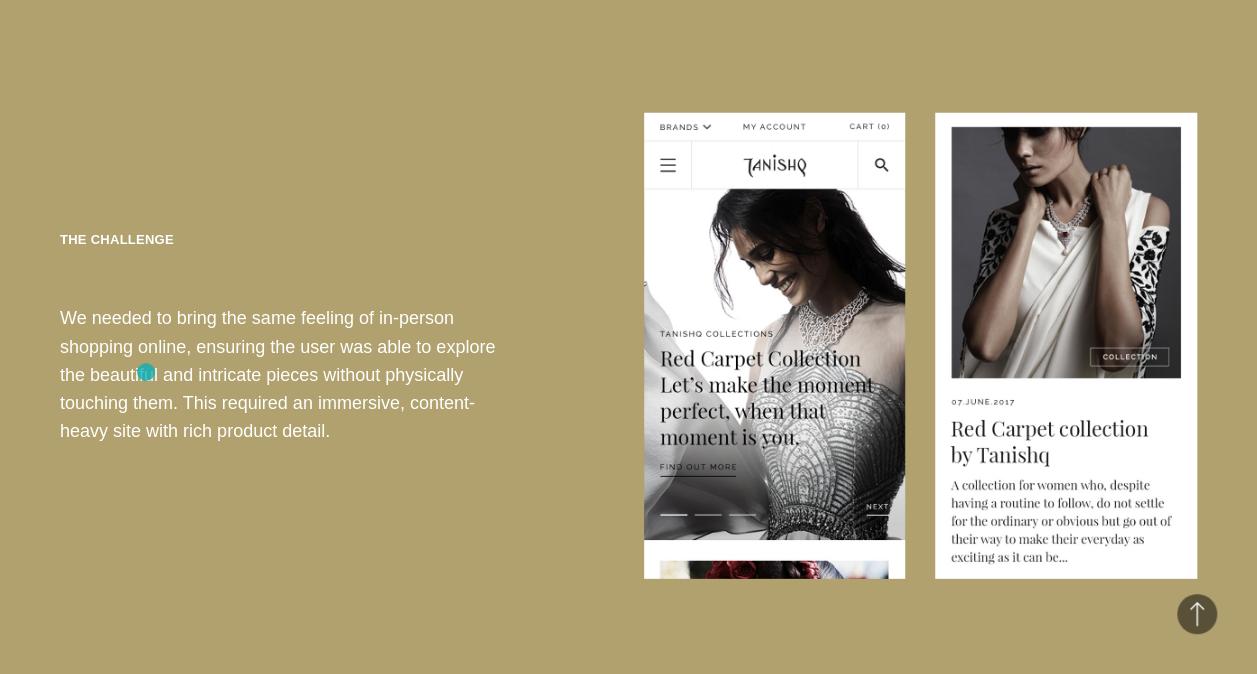 drag, startPoint x: 146, startPoint y: 372, endPoint x: 180, endPoint y: 477, distance: 110.36757 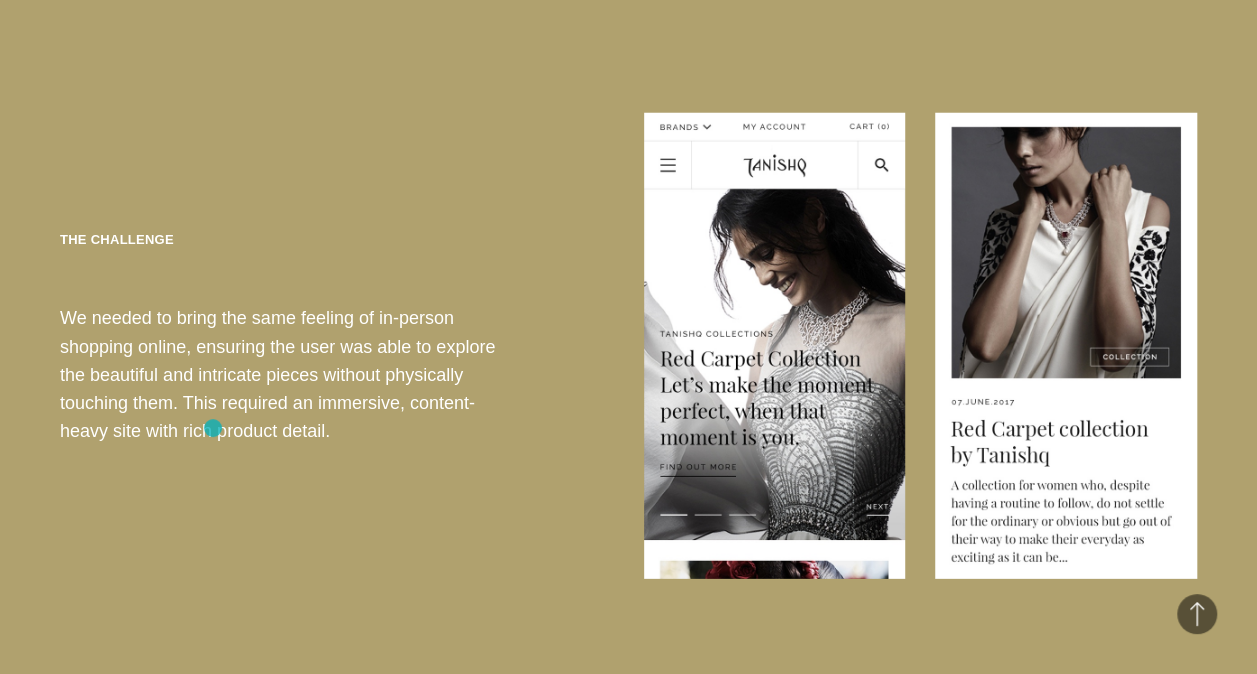 click on "The Challenge
We needed to bring the same feeling of in-person shopping online, ensuring the user was able to explore the beautiful and intricate pieces without physically touching them. This required an immersive, content-heavy site with rich product detail." at bounding box center [628, 346] 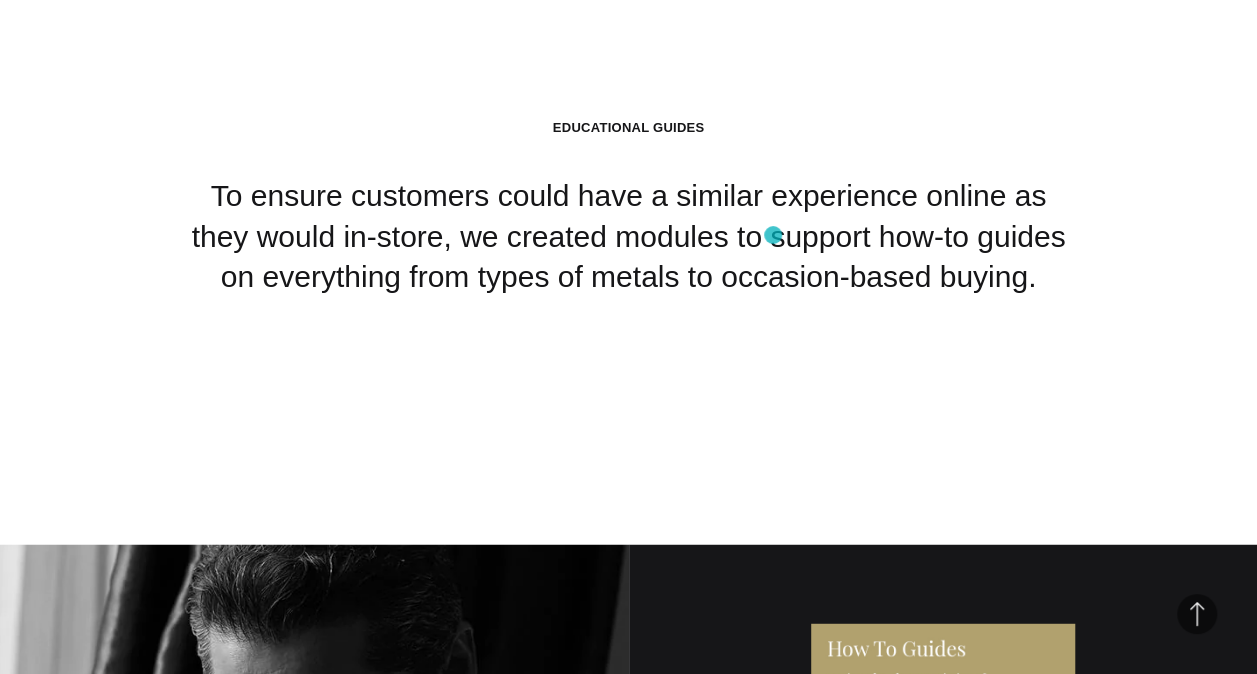 scroll, scrollTop: 13539, scrollLeft: 0, axis: vertical 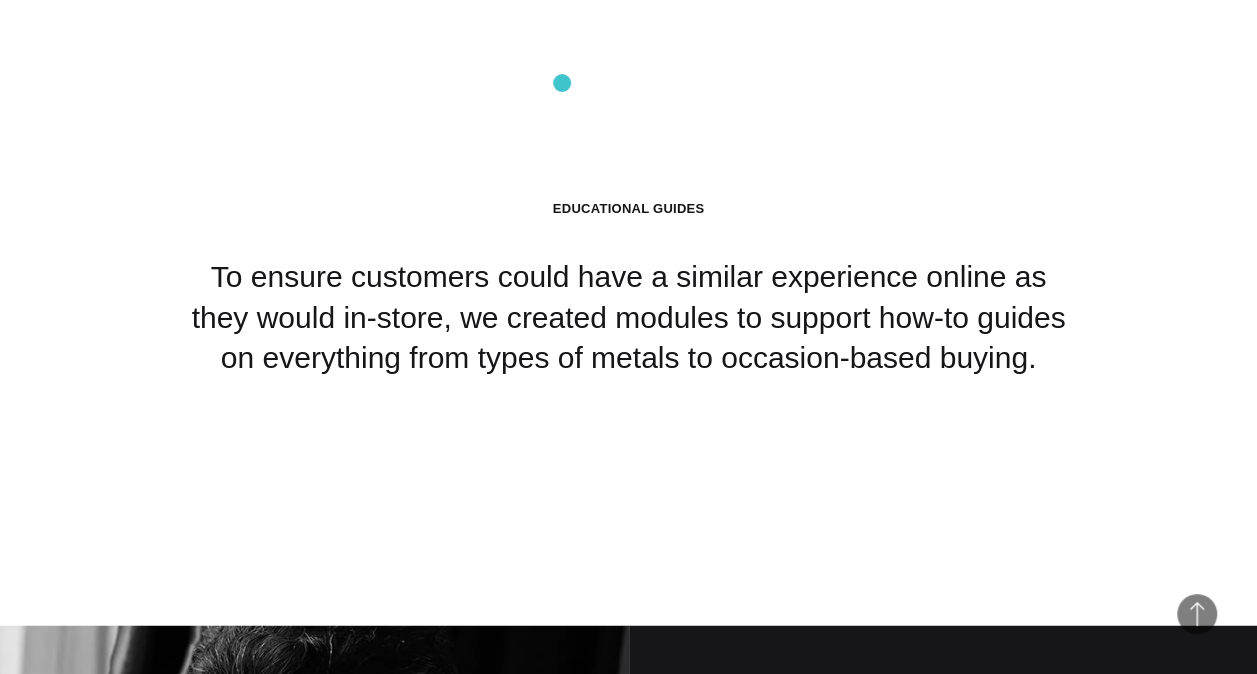 drag, startPoint x: 1005, startPoint y: 259, endPoint x: 562, endPoint y: 84, distance: 476.31293 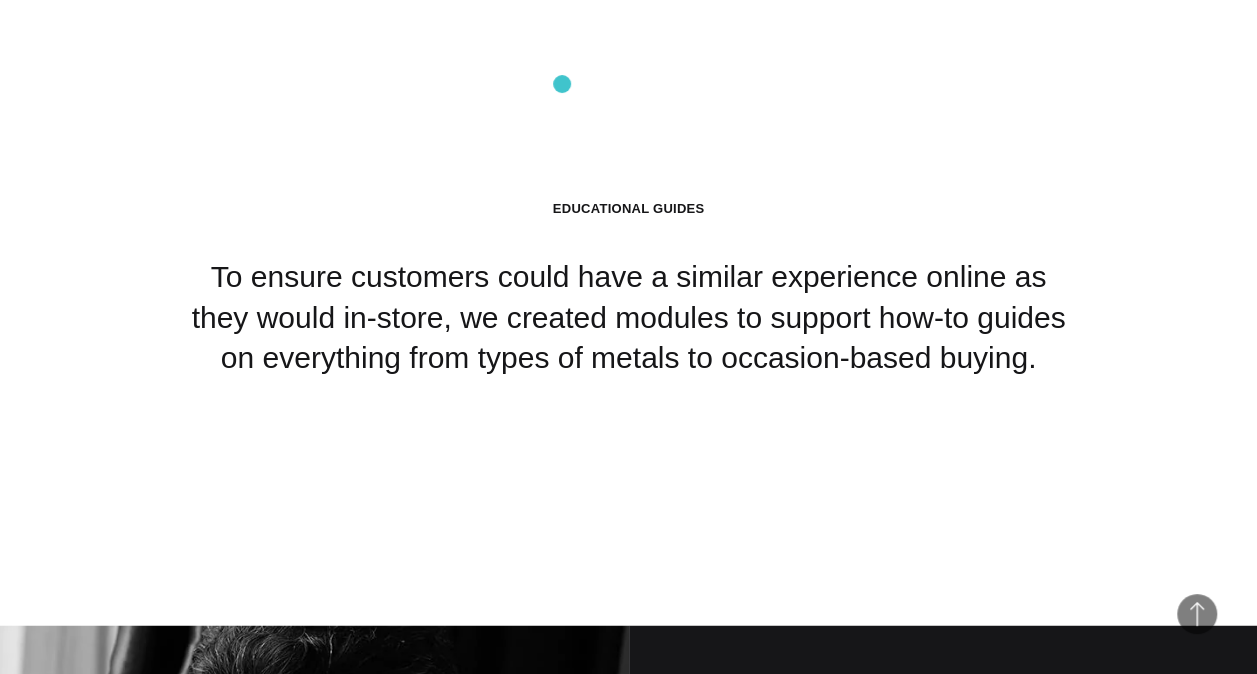 drag, startPoint x: 562, startPoint y: 84, endPoint x: 535, endPoint y: 90, distance: 27.658634 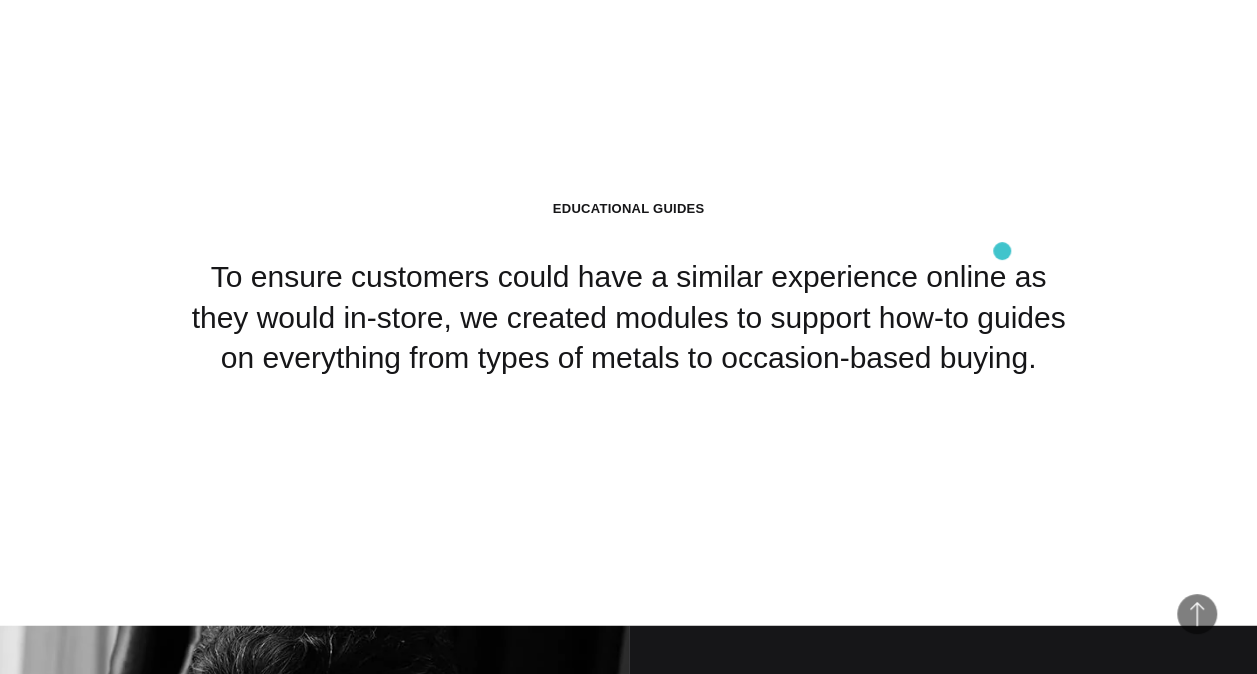 drag, startPoint x: 550, startPoint y: 88, endPoint x: 1002, endPoint y: 251, distance: 480.49246 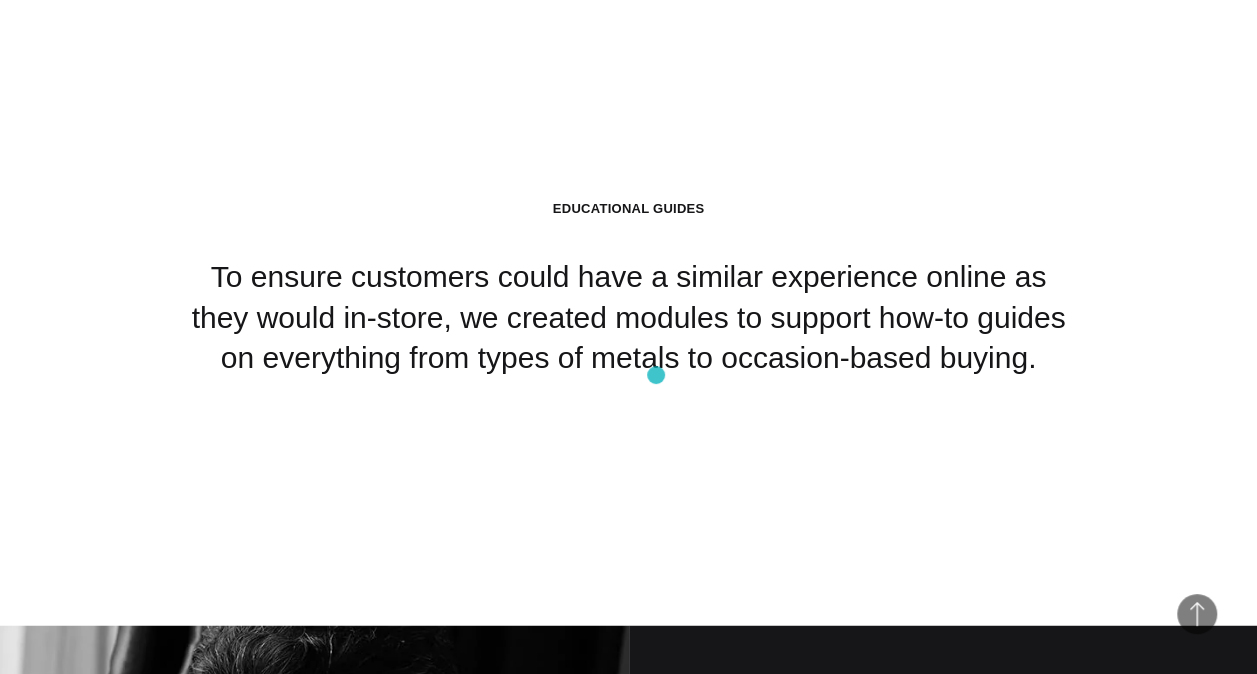click on "Educational Guides
To ensure customers could have a similar experience online as they would in-store, we created modules to support how-to guides on everything from types of metals to occasion-based buying." at bounding box center (628, 289) 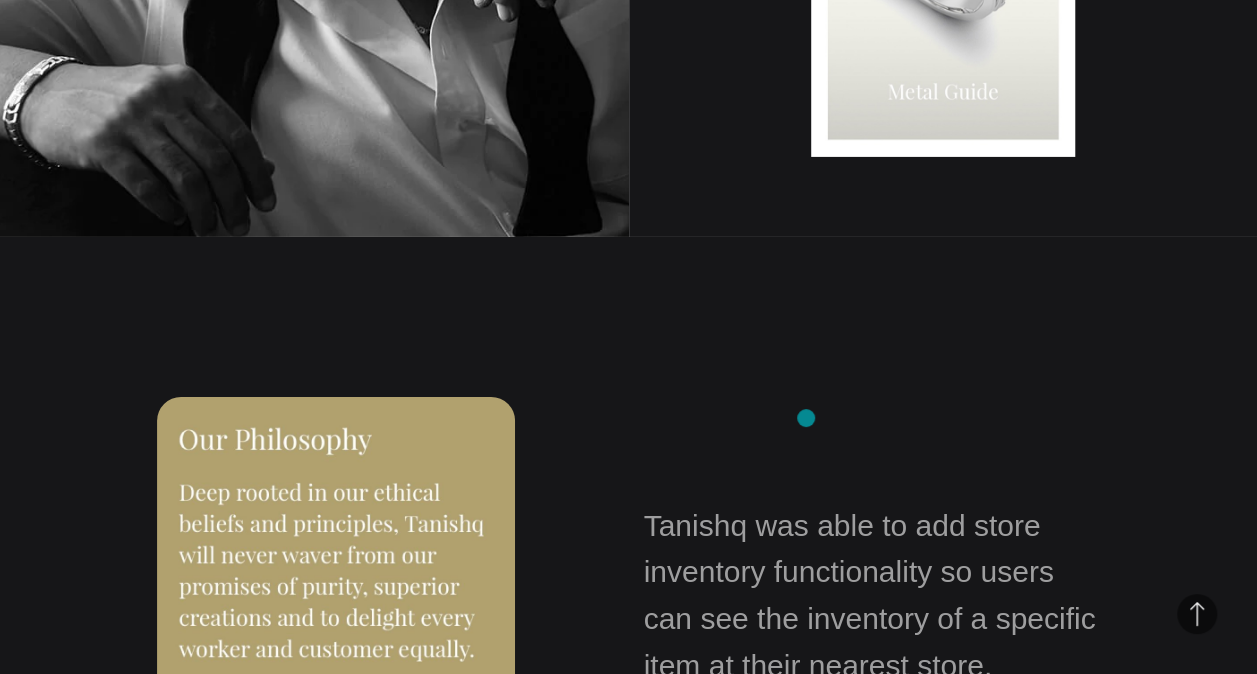 scroll, scrollTop: 14633, scrollLeft: 0, axis: vertical 